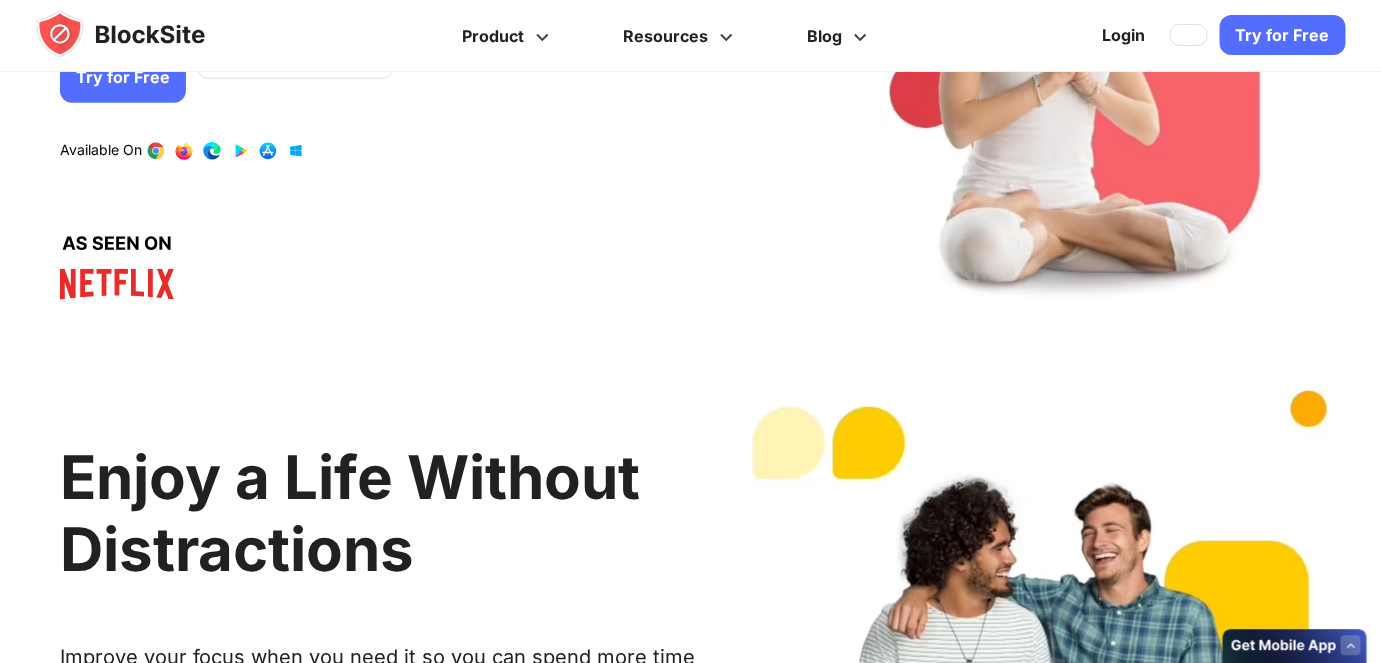 scroll, scrollTop: 359, scrollLeft: 0, axis: vertical 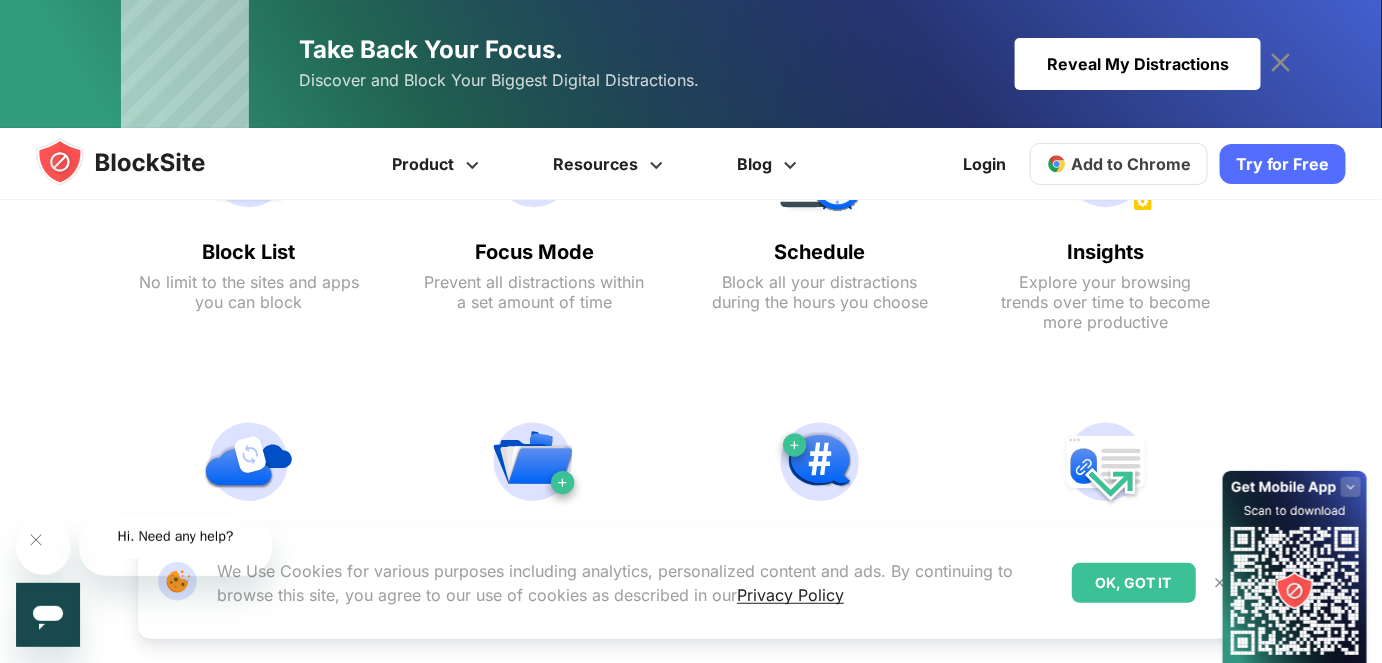 click at bounding box center [249, 168] 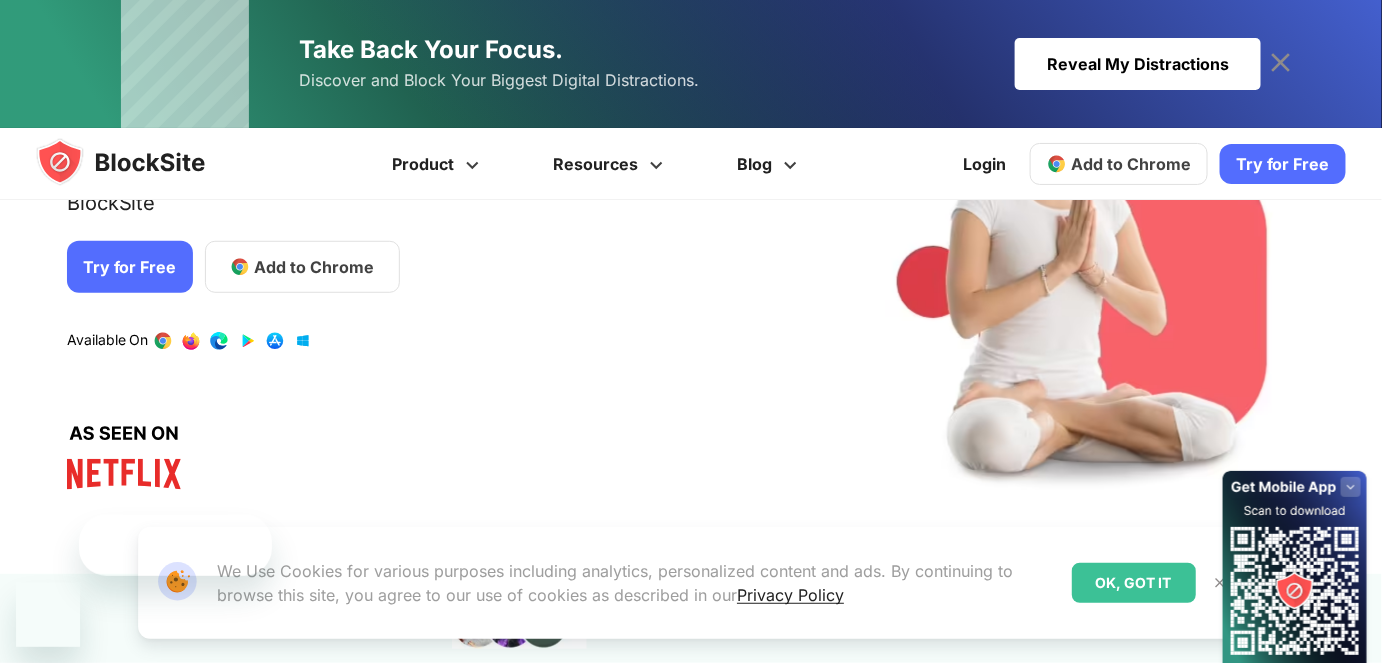 scroll, scrollTop: 666, scrollLeft: 0, axis: vertical 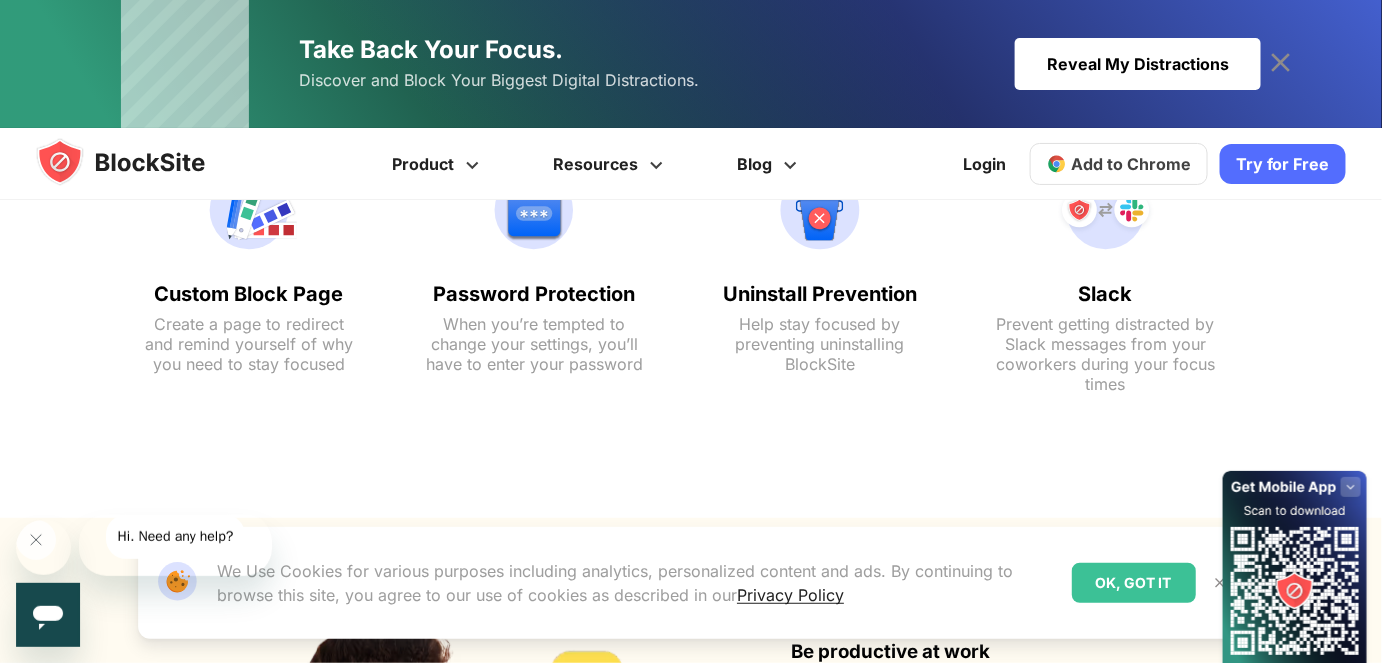 click on "OK, GOT IT" at bounding box center (1134, 583) 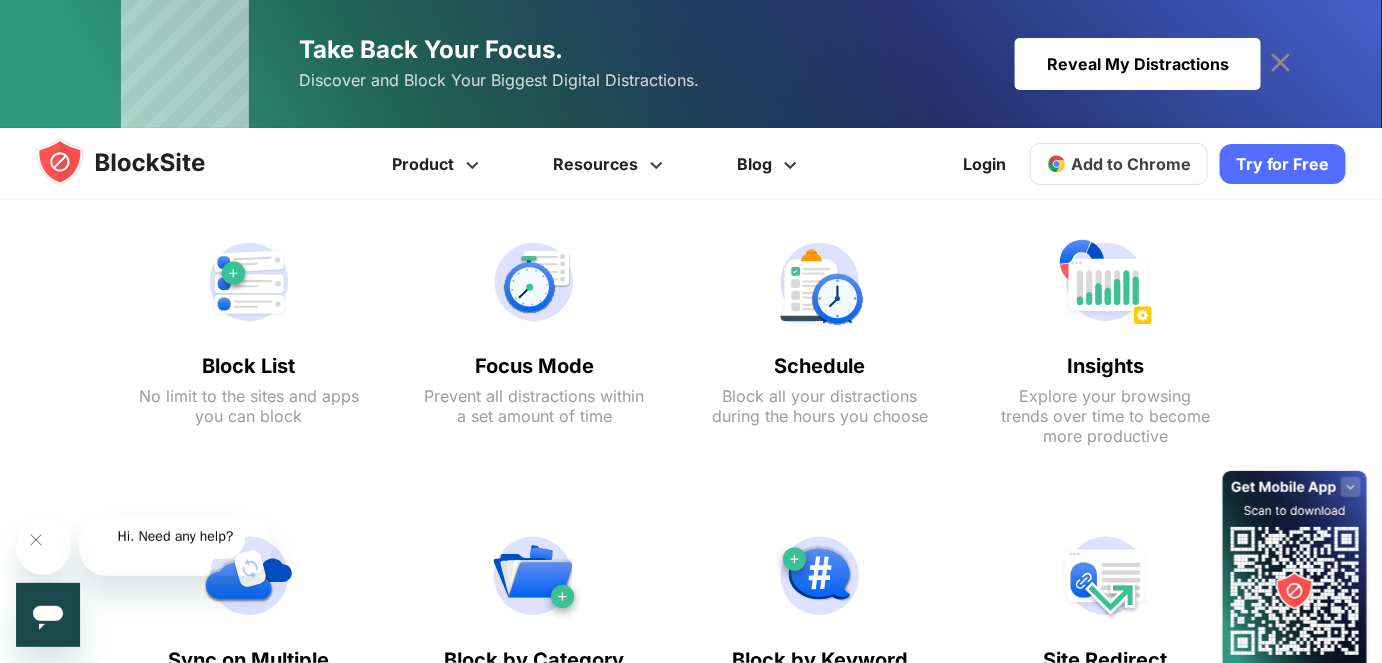 click at bounding box center (249, 282) 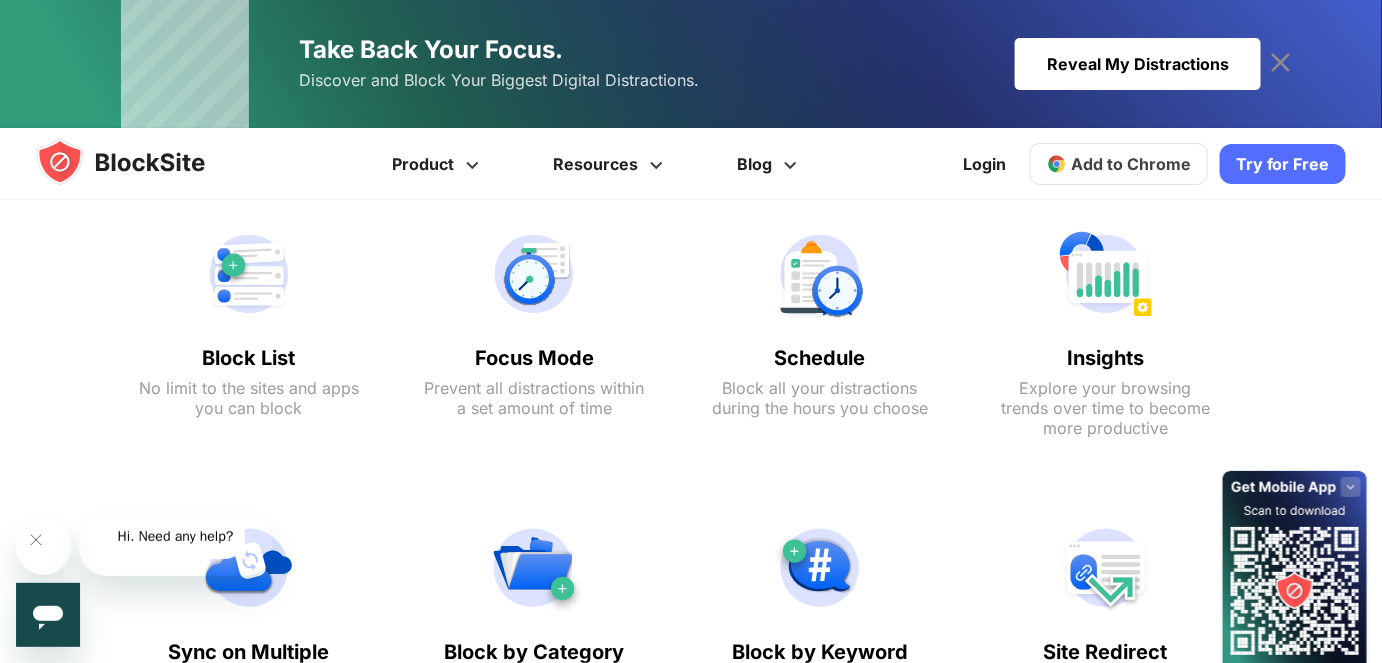 click at bounding box center [249, 274] 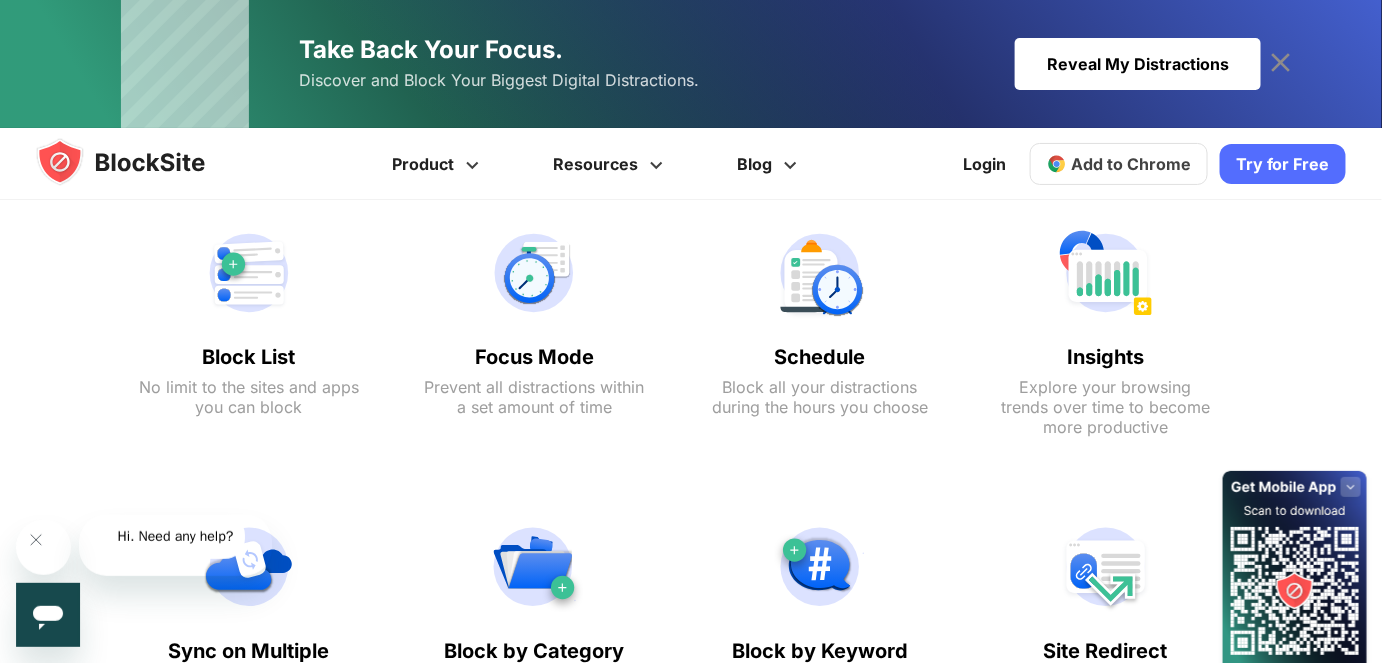 click at bounding box center [249, 273] 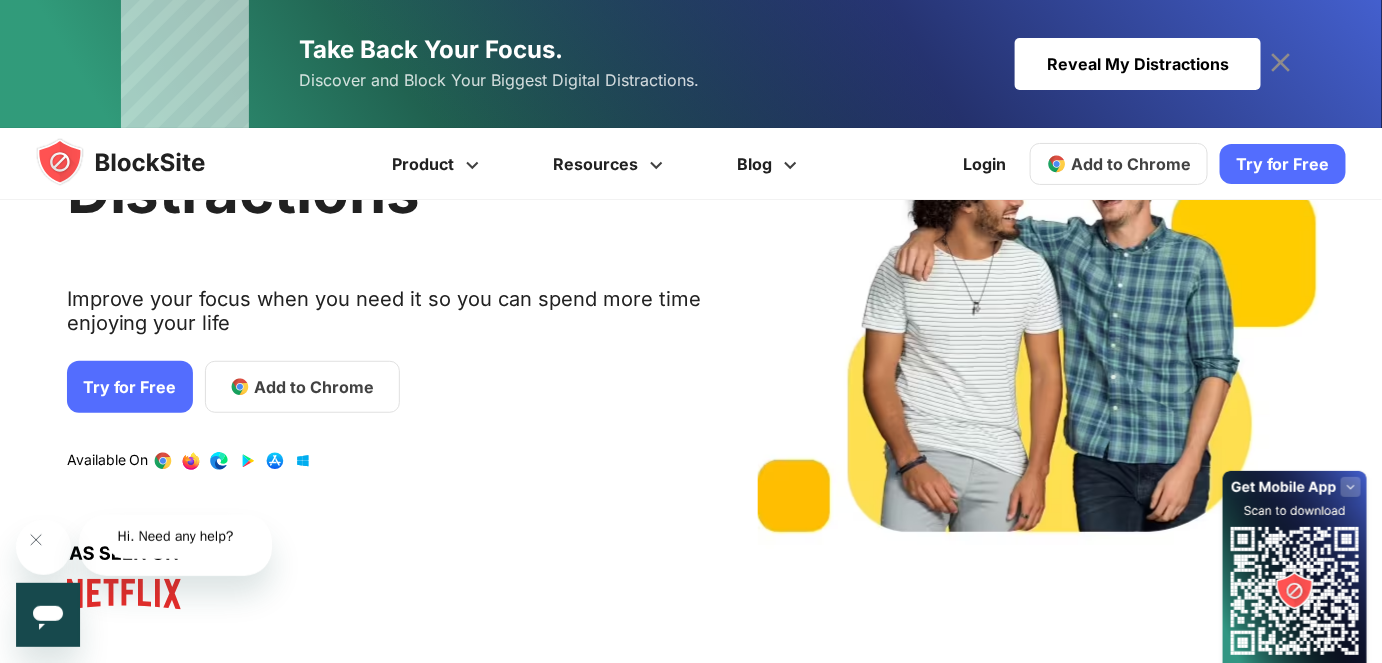 scroll, scrollTop: 195, scrollLeft: 0, axis: vertical 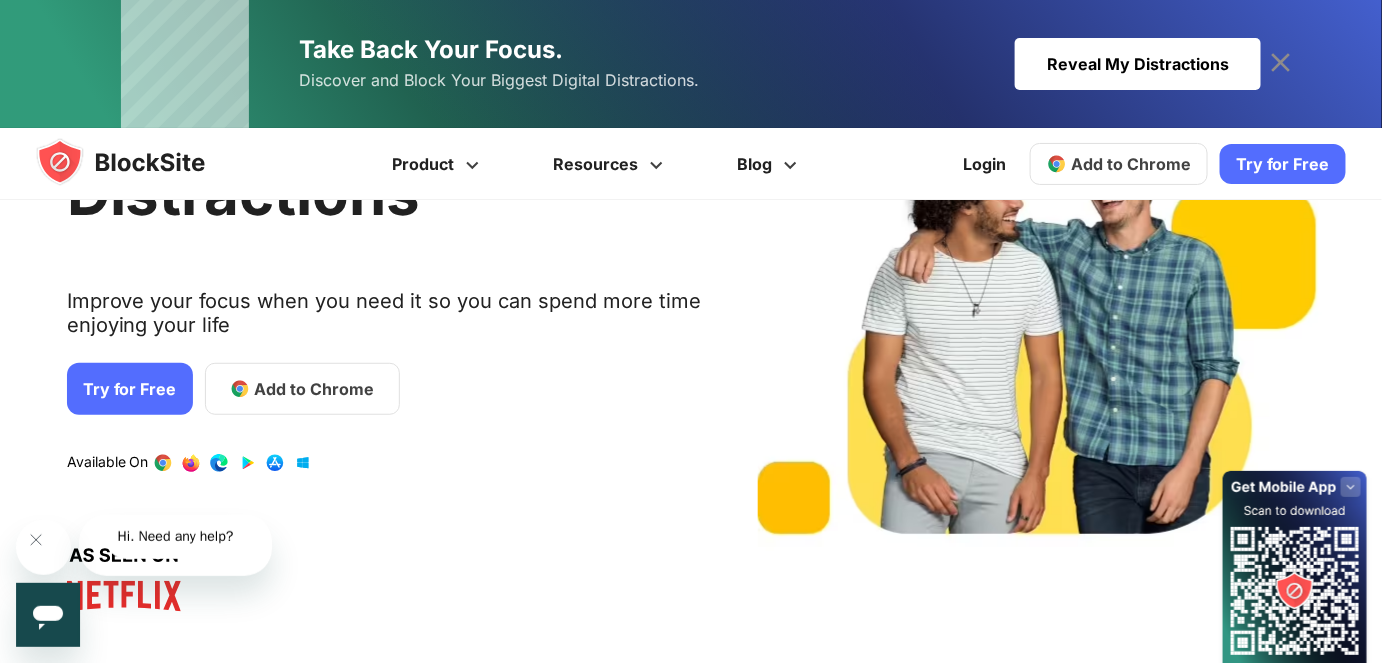 click on "Try for Free" at bounding box center [130, 389] 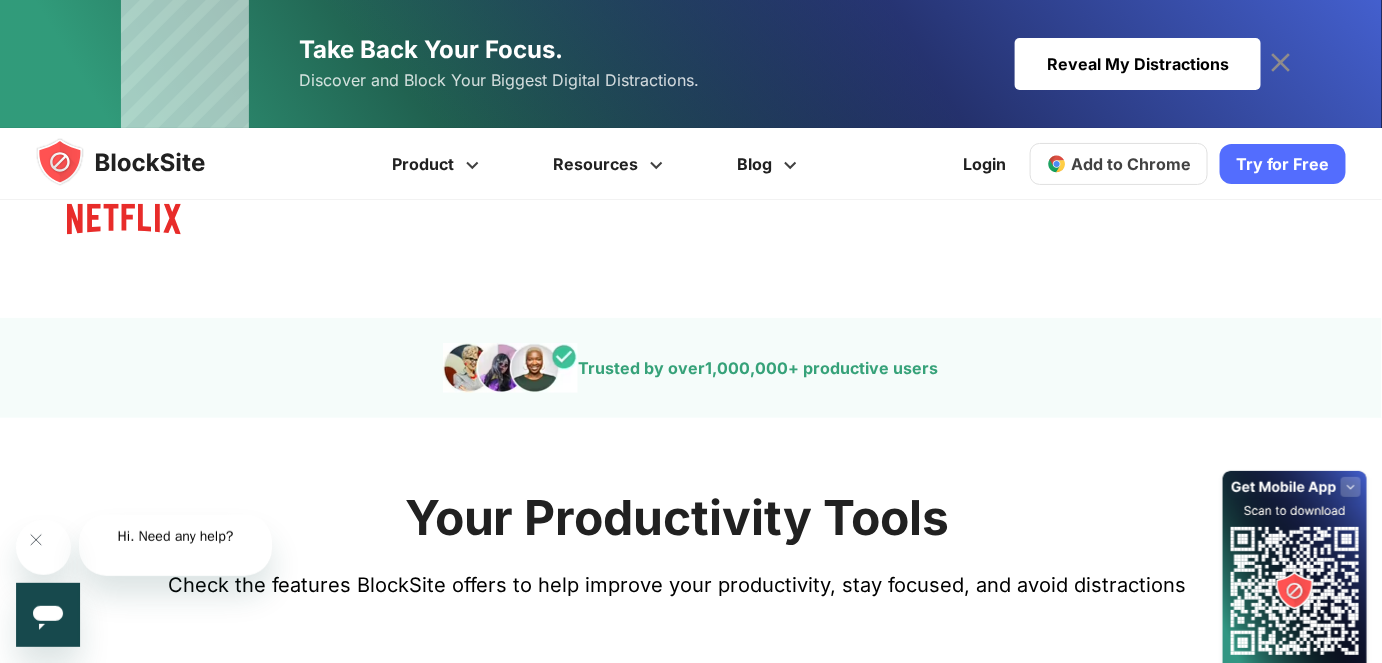 scroll, scrollTop: 576, scrollLeft: 0, axis: vertical 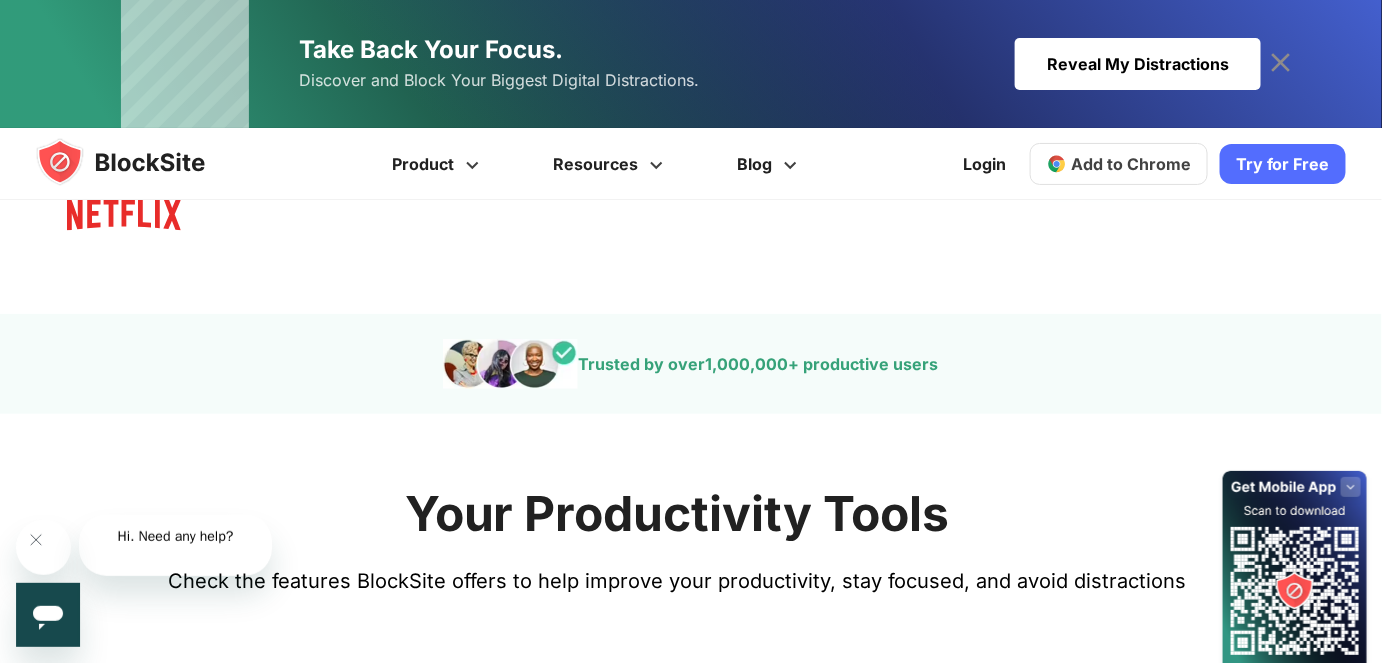 click on "Add to Chrome" at bounding box center [1131, 164] 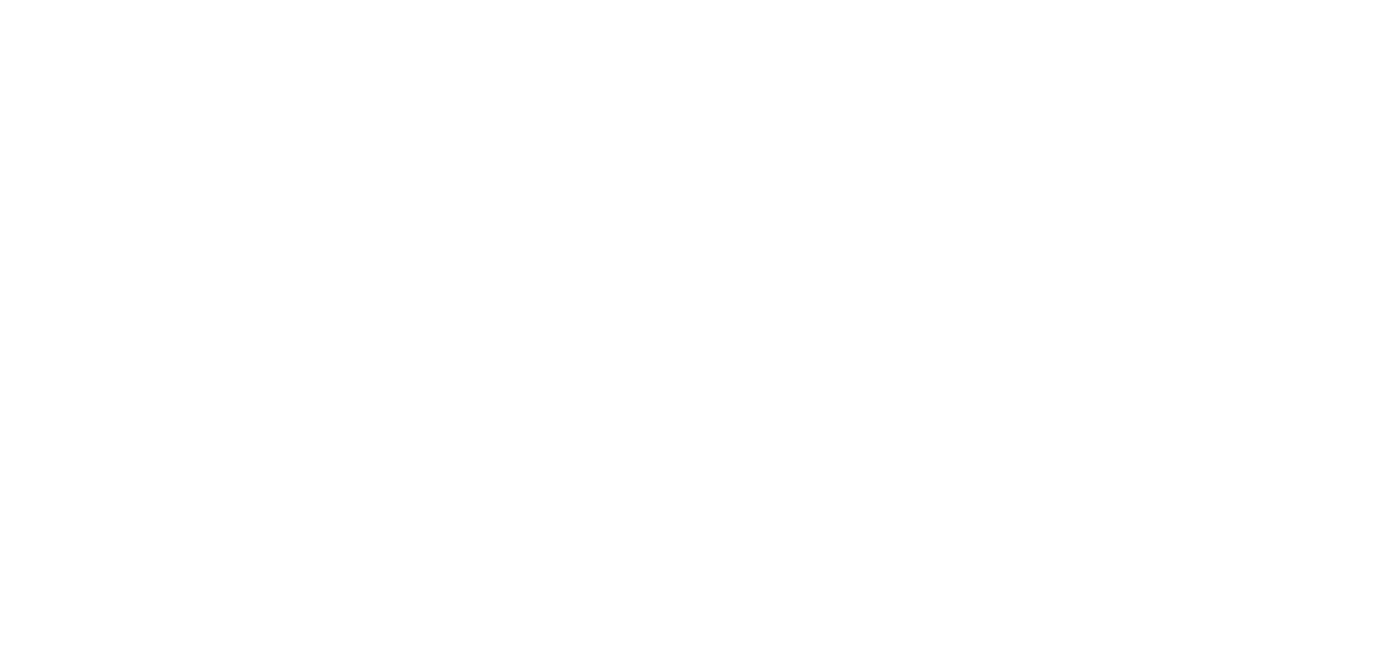 scroll, scrollTop: 0, scrollLeft: 0, axis: both 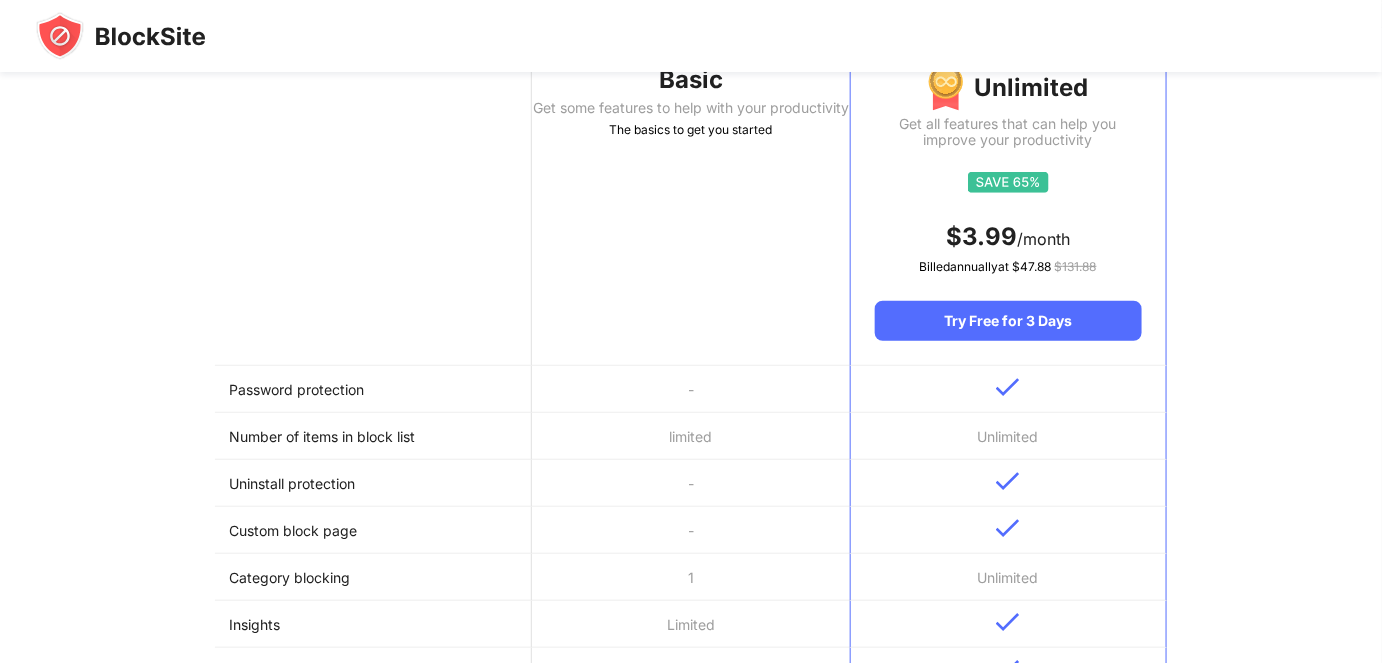 click on "Number of items in block list" at bounding box center [373, 436] 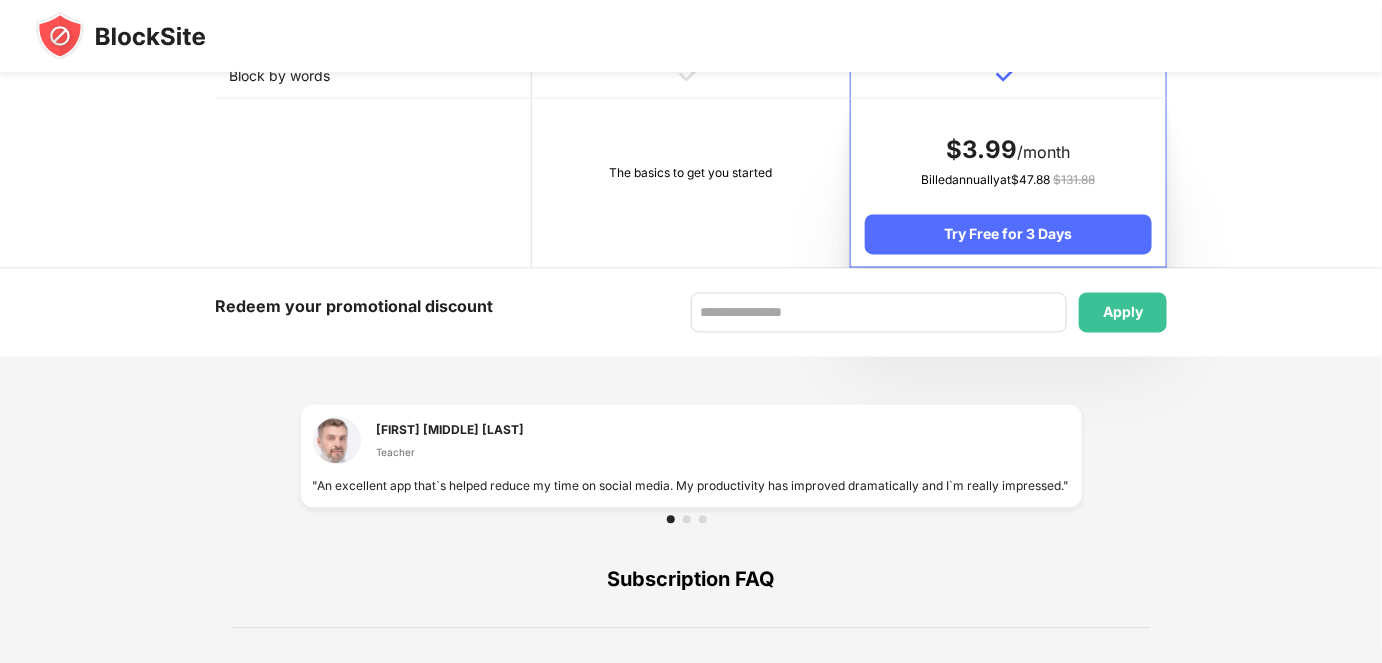 scroll, scrollTop: 1406, scrollLeft: 0, axis: vertical 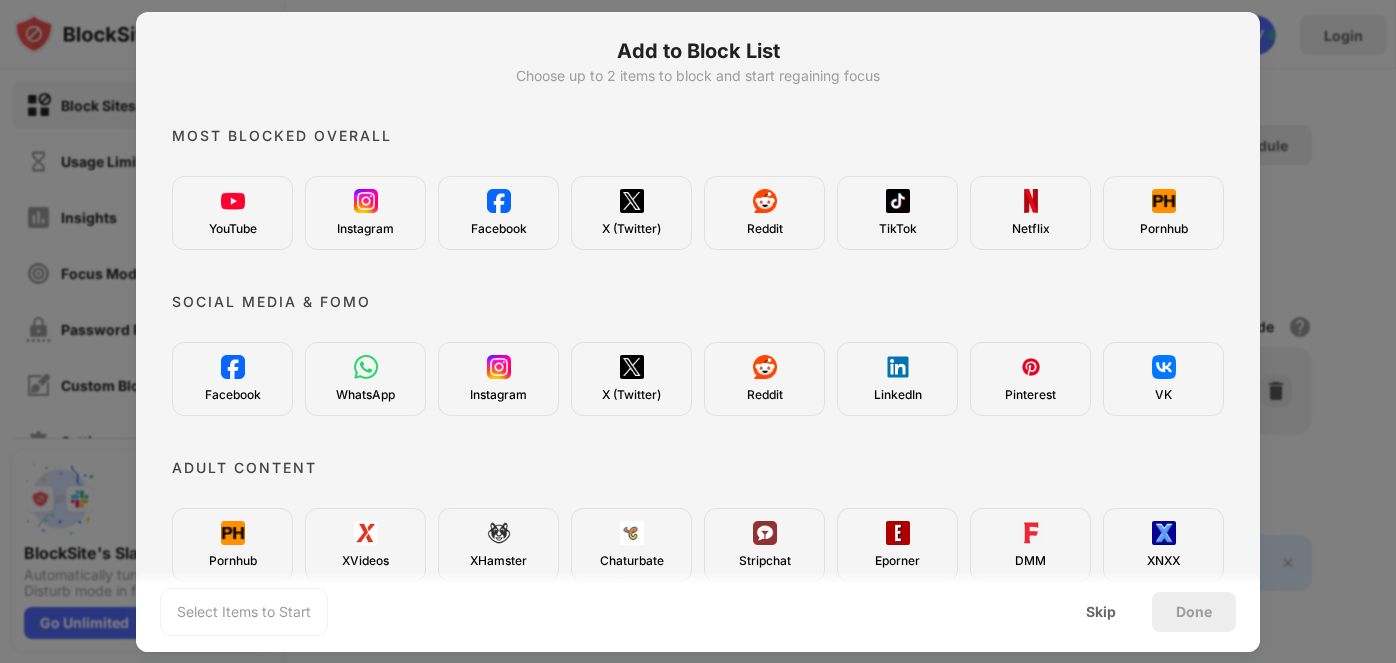 click on "YouTube" at bounding box center [233, 229] 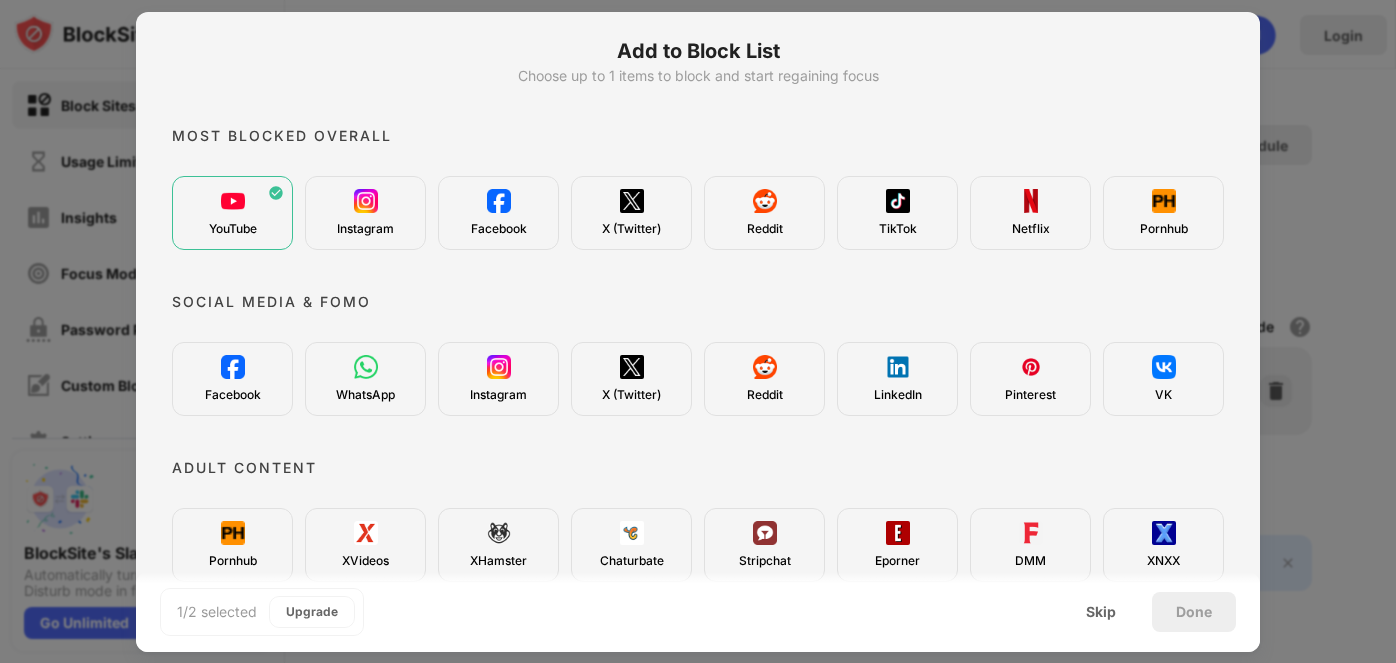 scroll, scrollTop: 0, scrollLeft: 0, axis: both 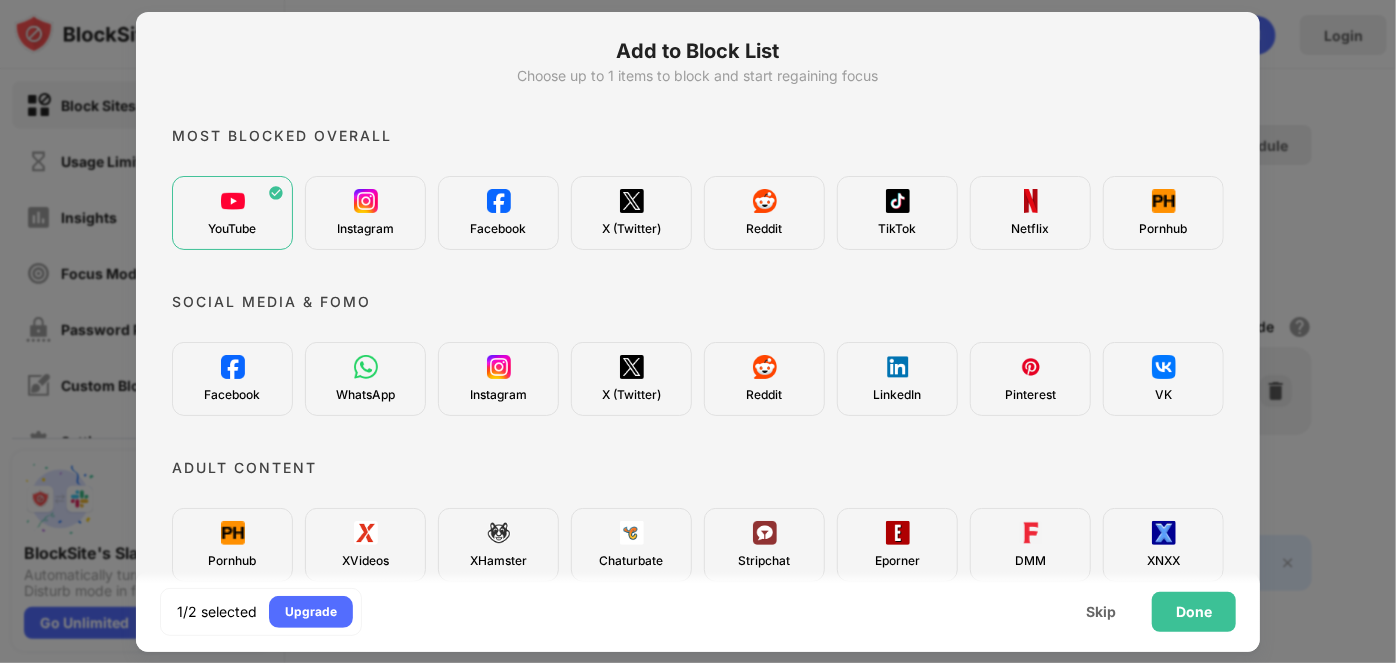 click on "Facebook" at bounding box center [499, 229] 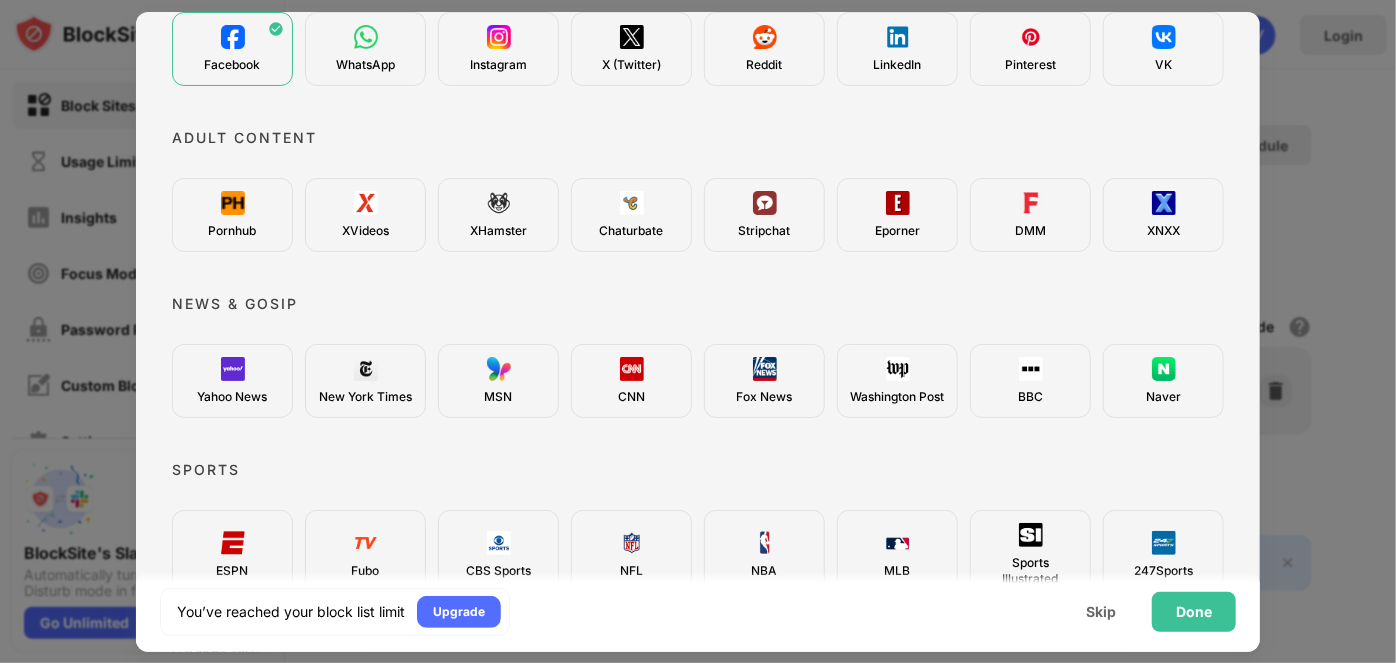 scroll, scrollTop: 734, scrollLeft: 0, axis: vertical 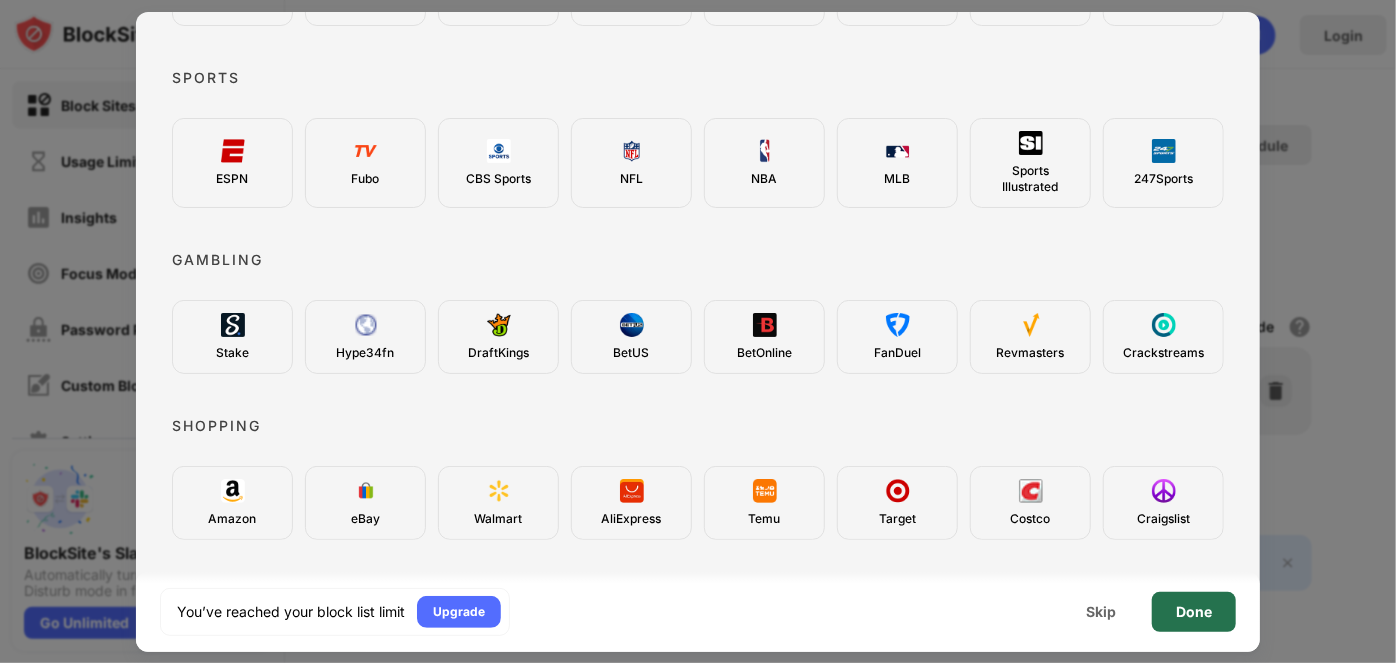 click on "Done" at bounding box center (1194, 612) 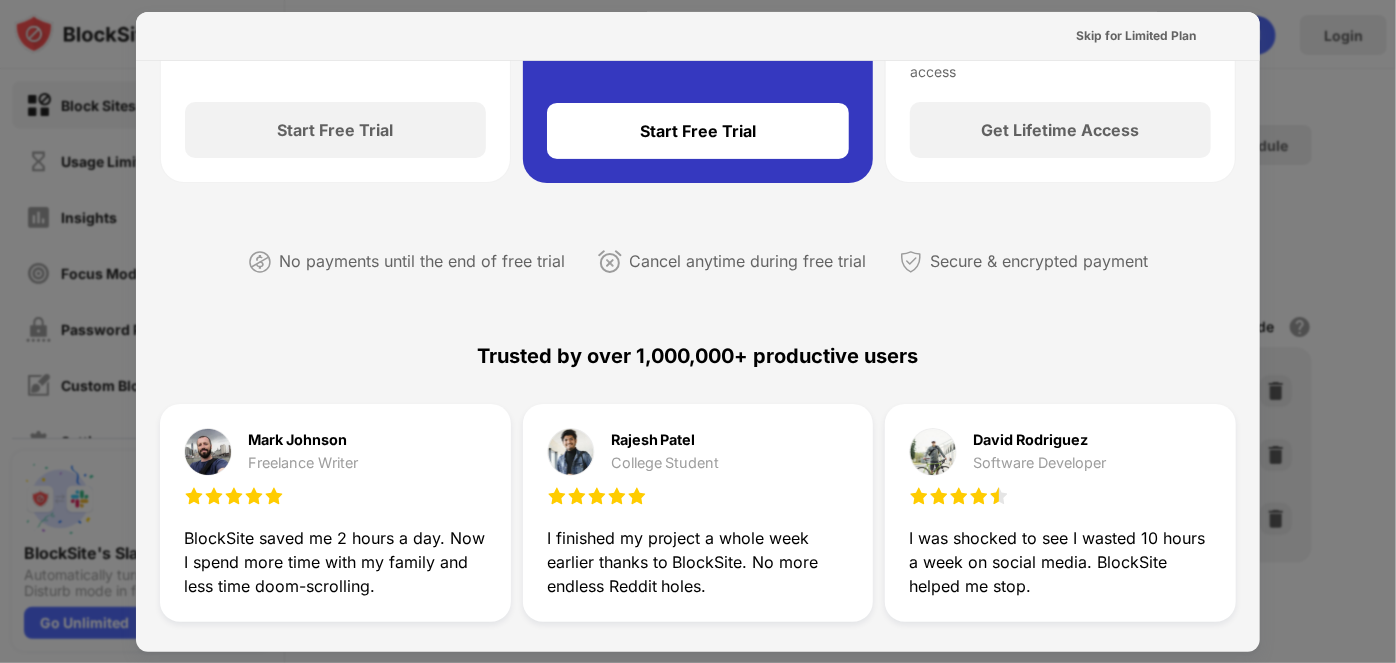 scroll, scrollTop: 351, scrollLeft: 0, axis: vertical 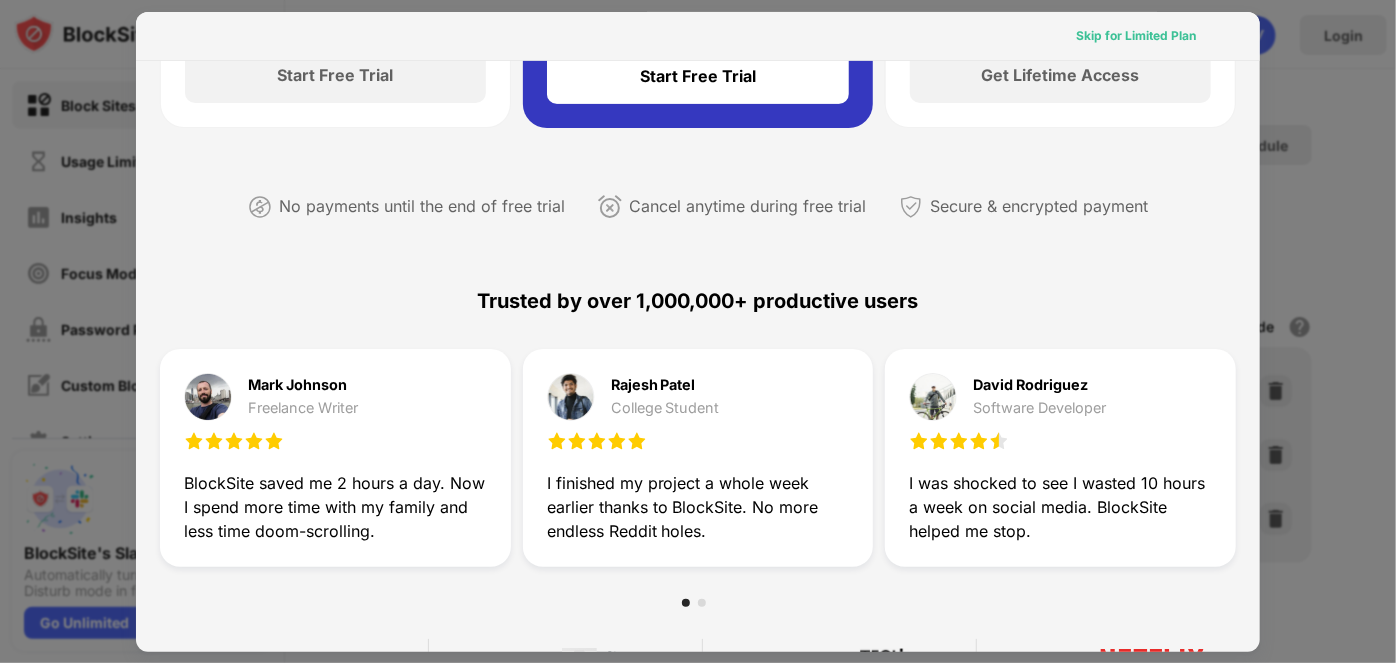 click on "Skip for Limited Plan" at bounding box center (1136, 36) 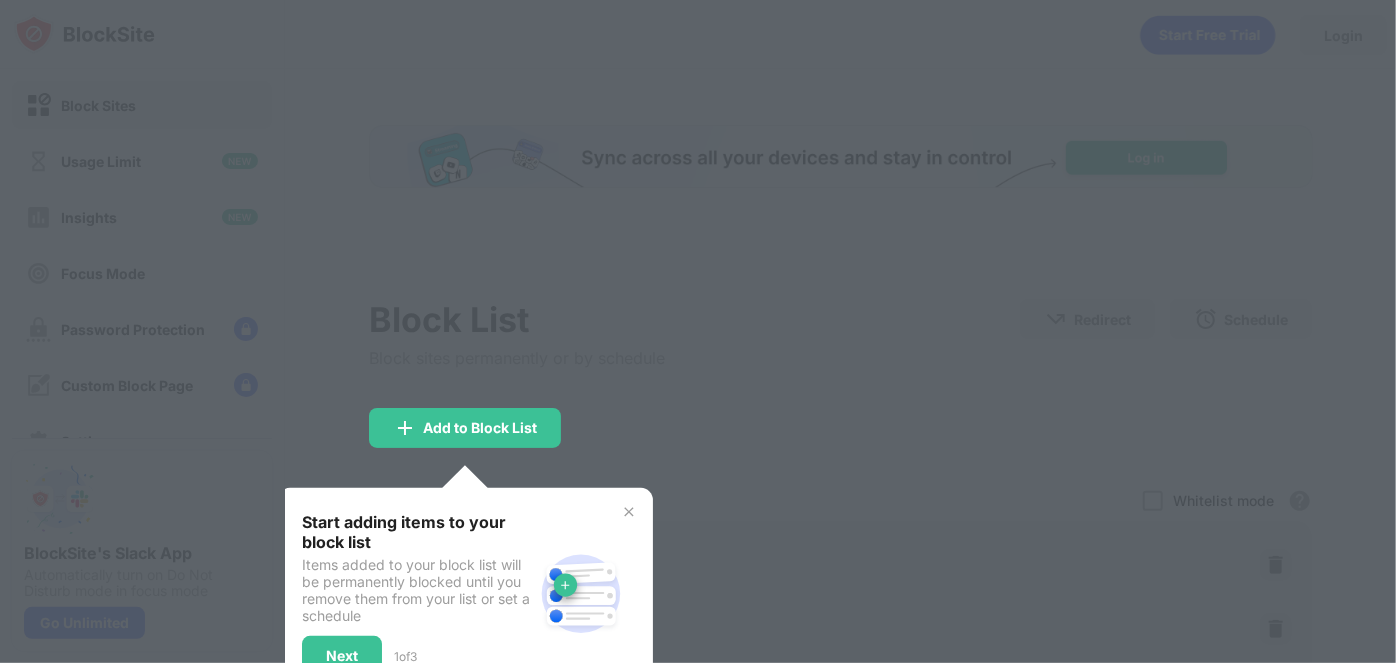 scroll, scrollTop: 0, scrollLeft: 0, axis: both 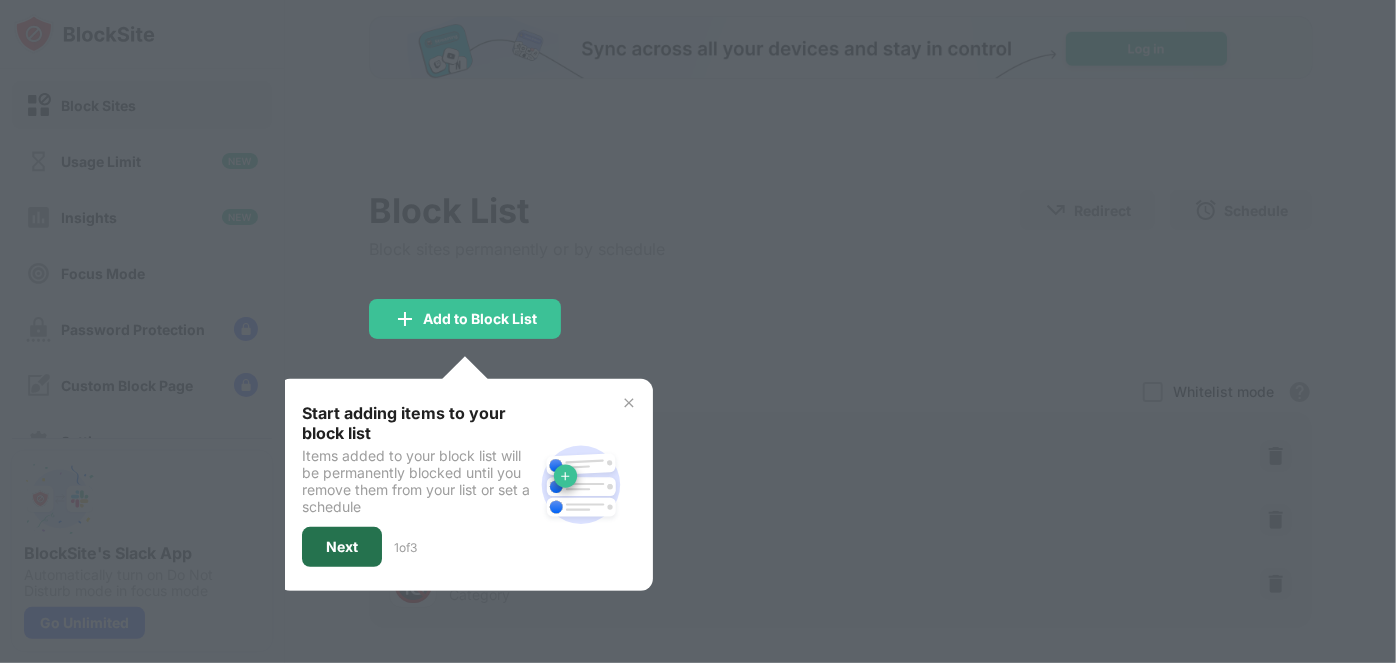 click on "Next" at bounding box center (342, 547) 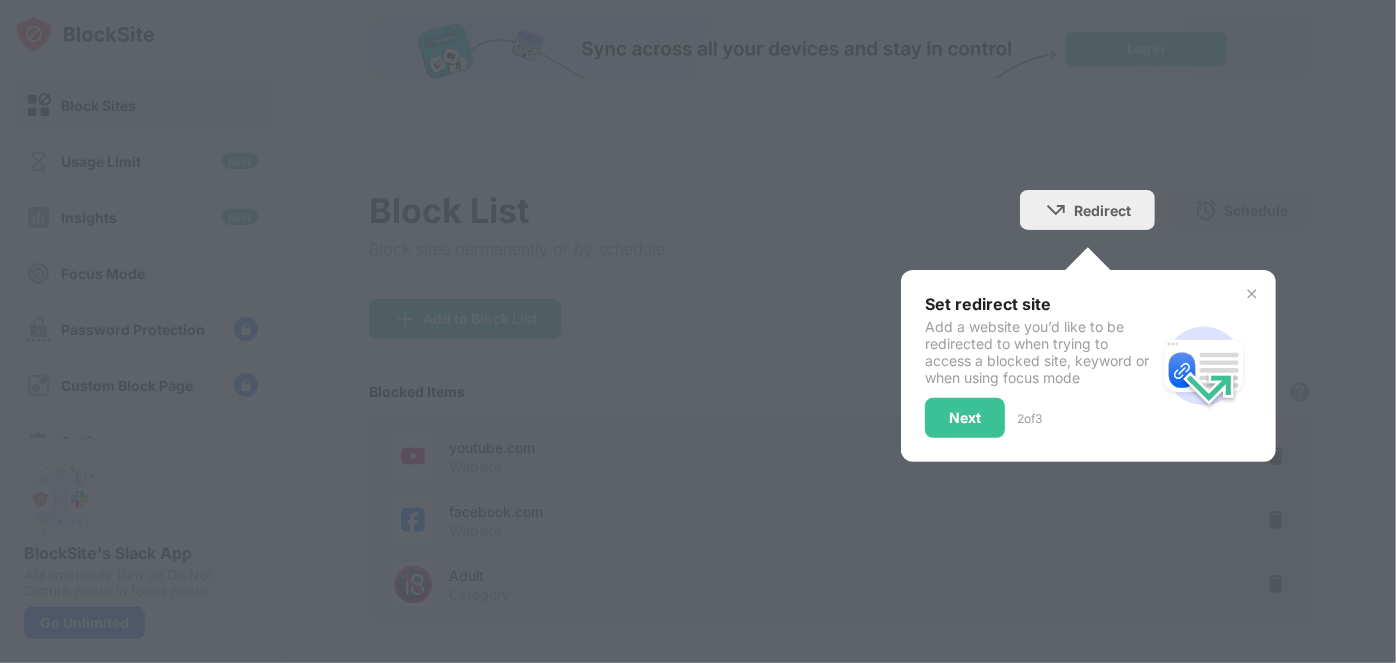 click at bounding box center [1252, 294] 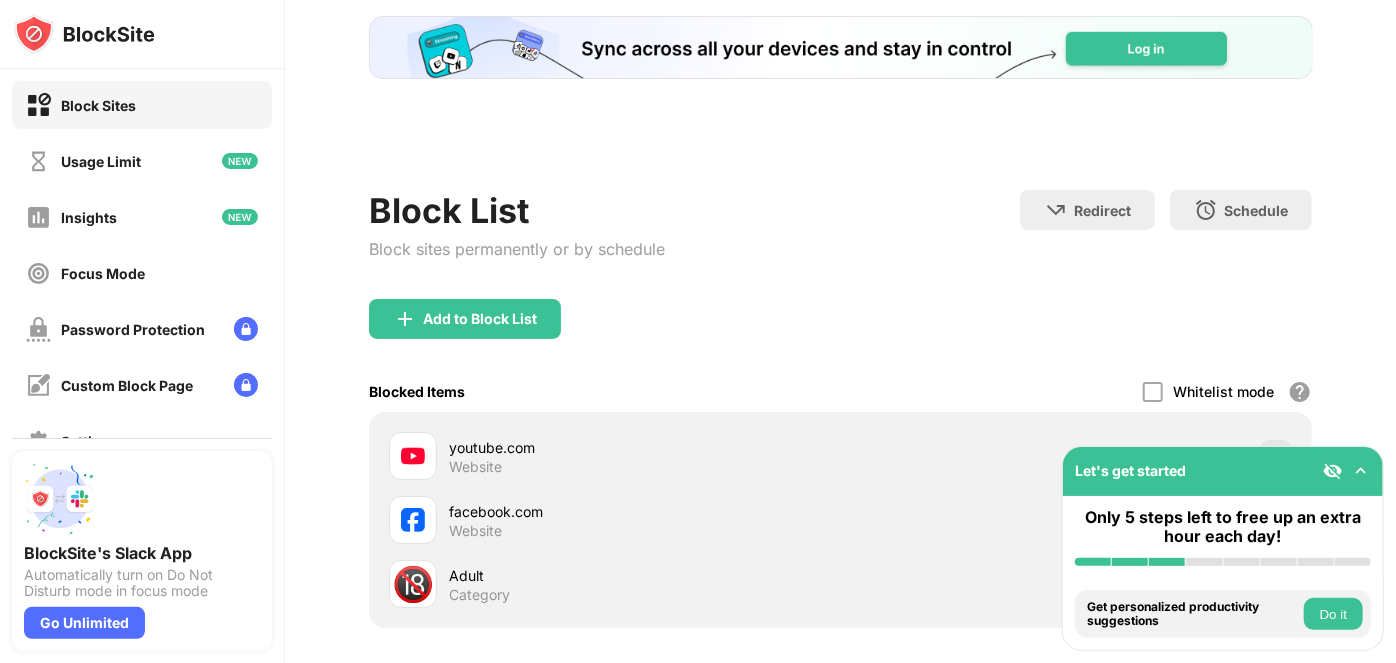 scroll, scrollTop: 0, scrollLeft: 0, axis: both 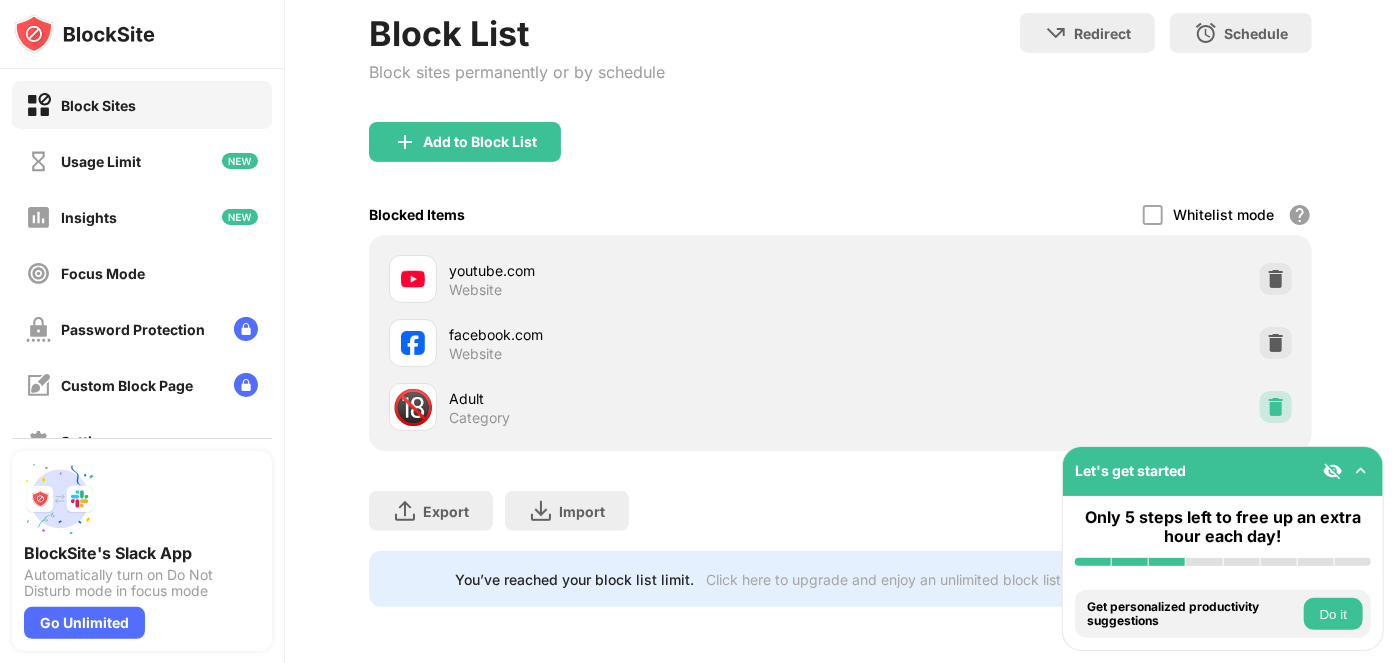 click at bounding box center [1276, 407] 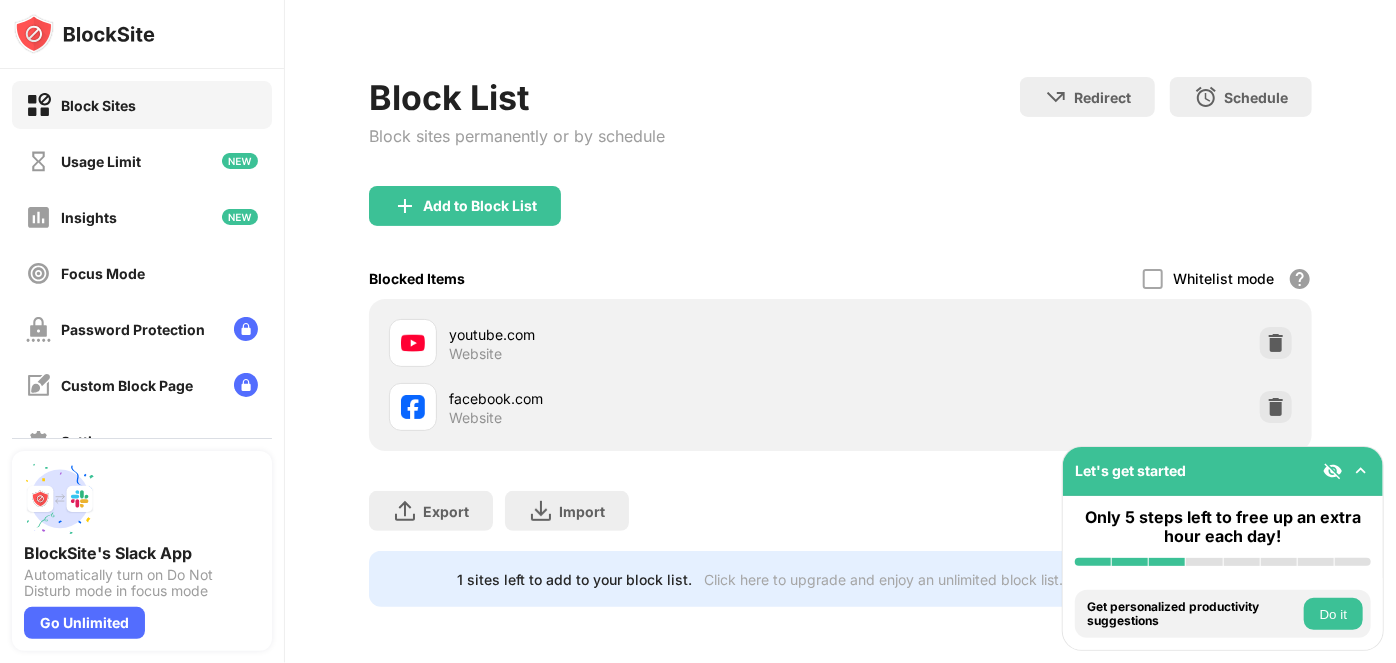 scroll, scrollTop: 242, scrollLeft: 0, axis: vertical 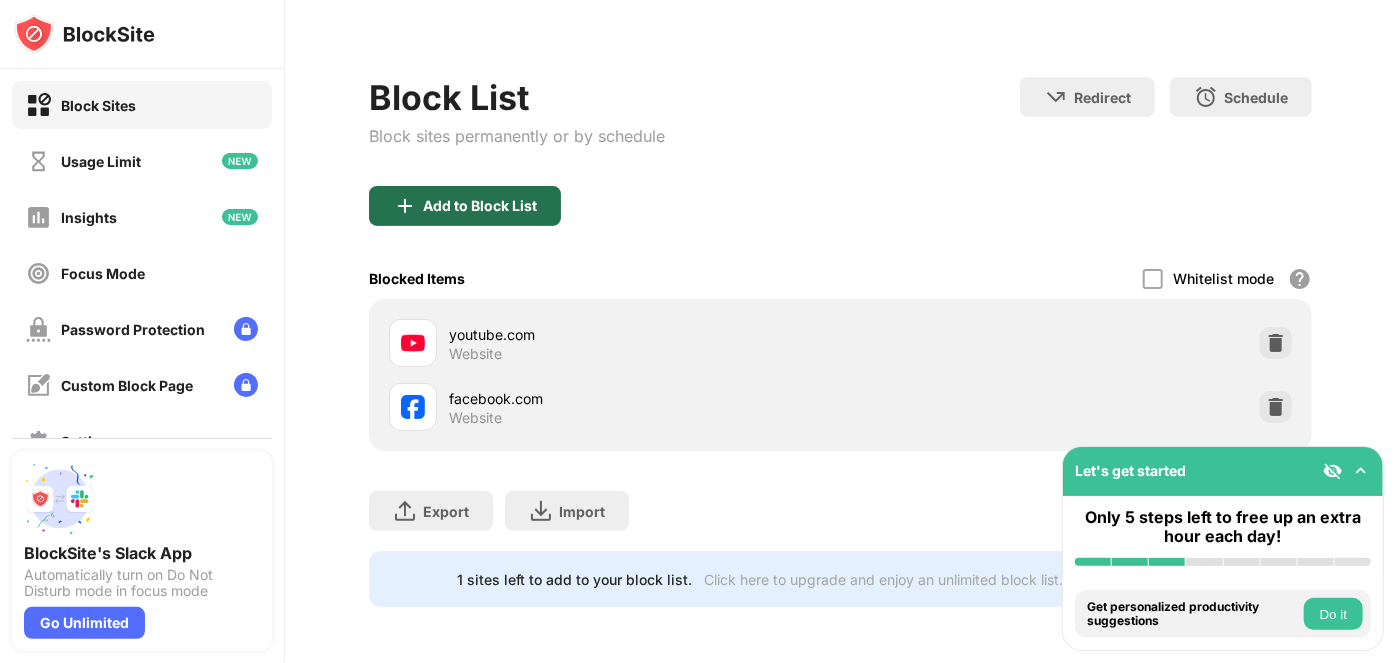 click on "Add to Block List" at bounding box center (480, 206) 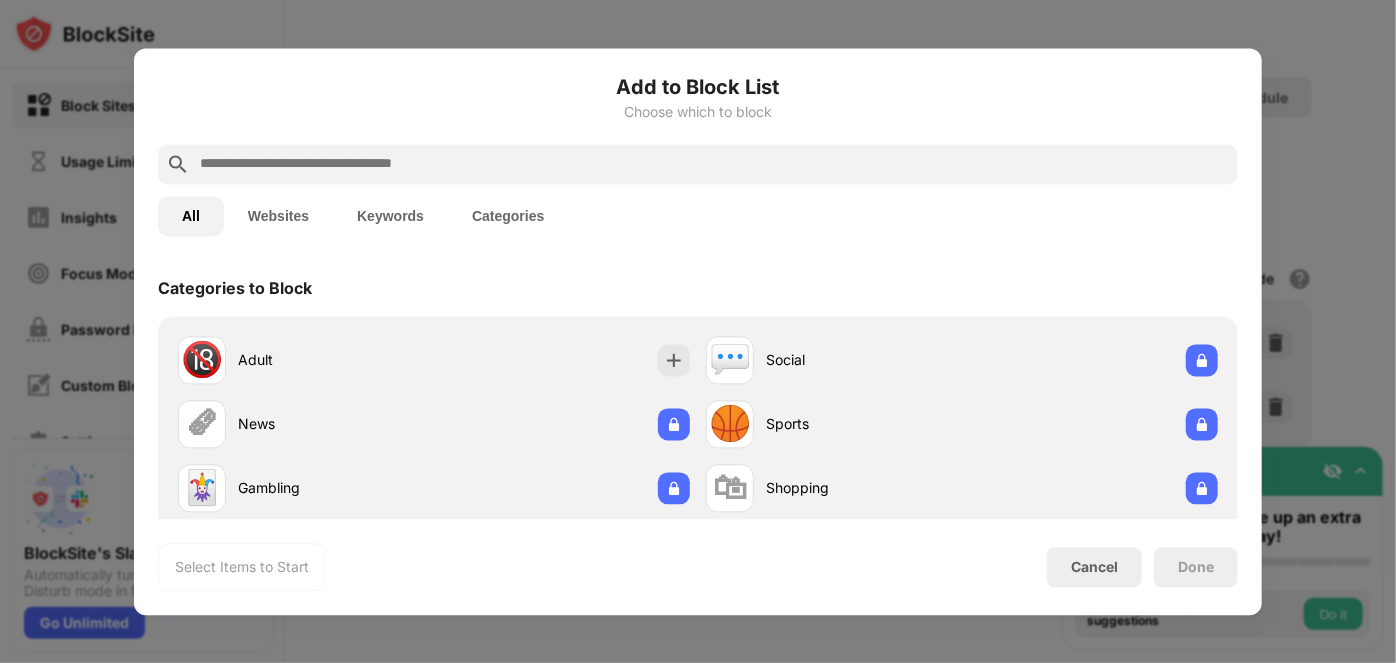 click at bounding box center [714, 164] 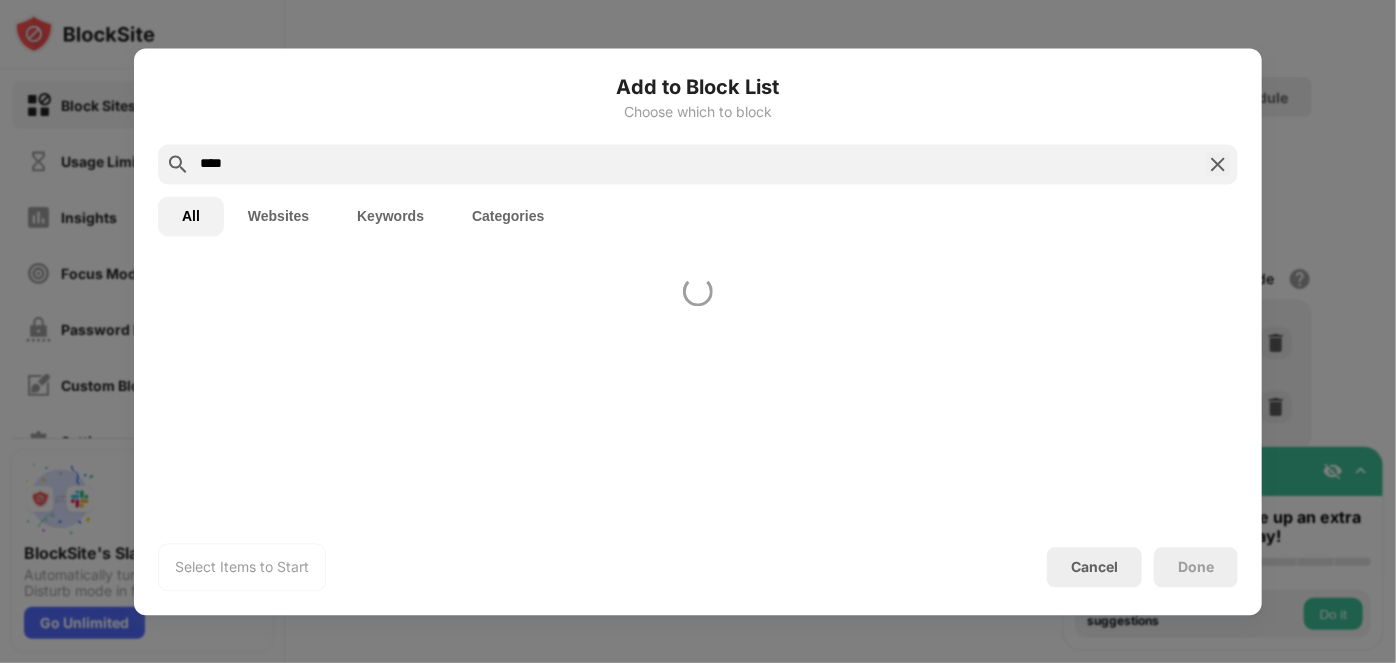 scroll, scrollTop: 0, scrollLeft: 0, axis: both 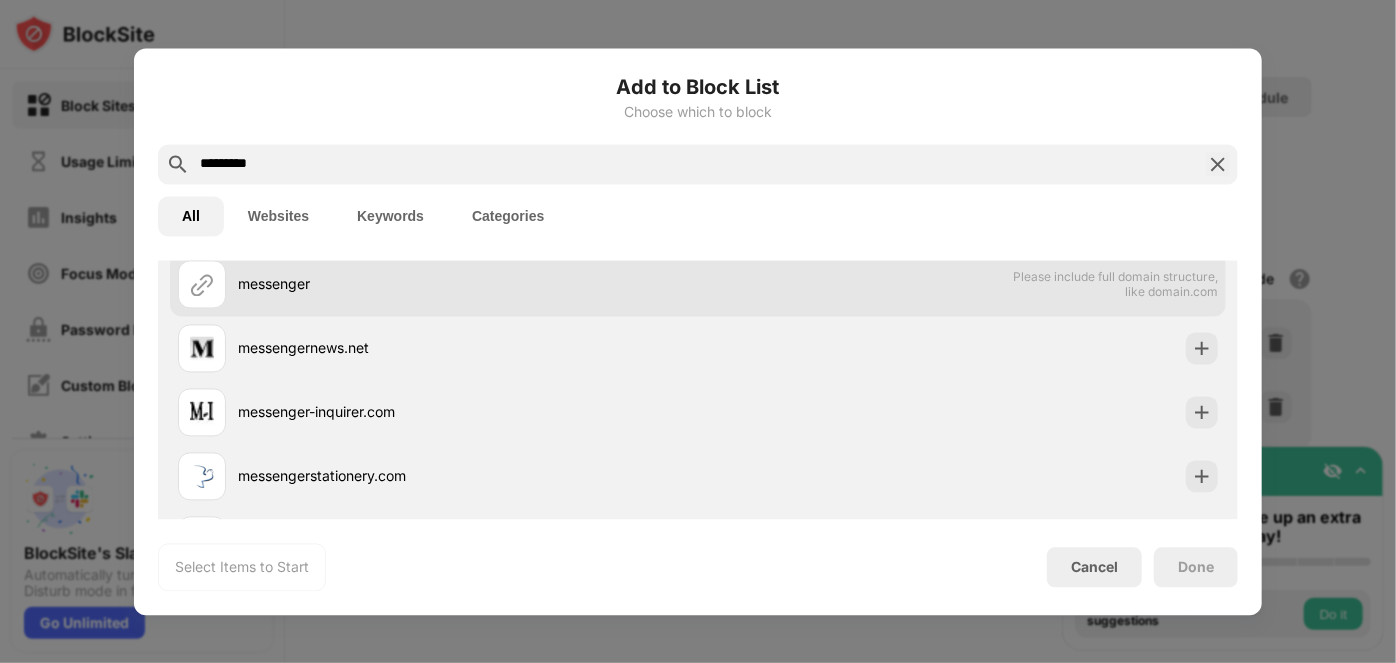 click on "messenger" at bounding box center [468, 284] 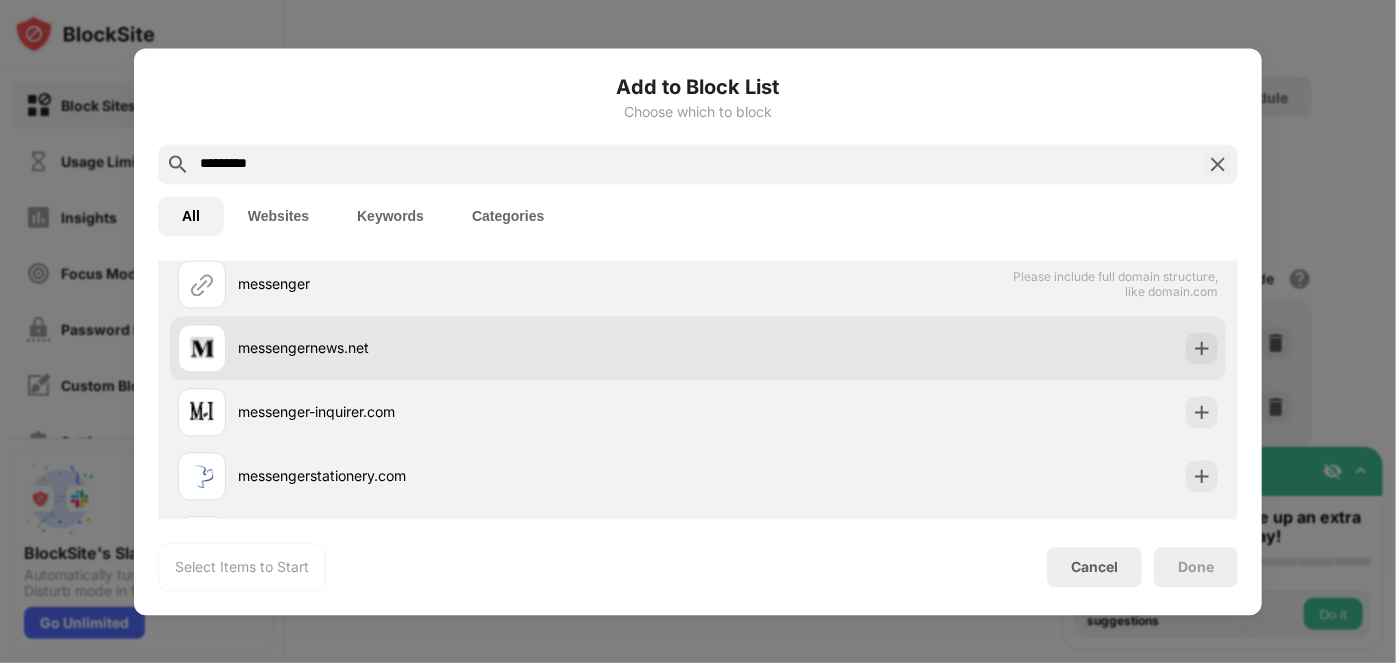 scroll, scrollTop: 0, scrollLeft: 0, axis: both 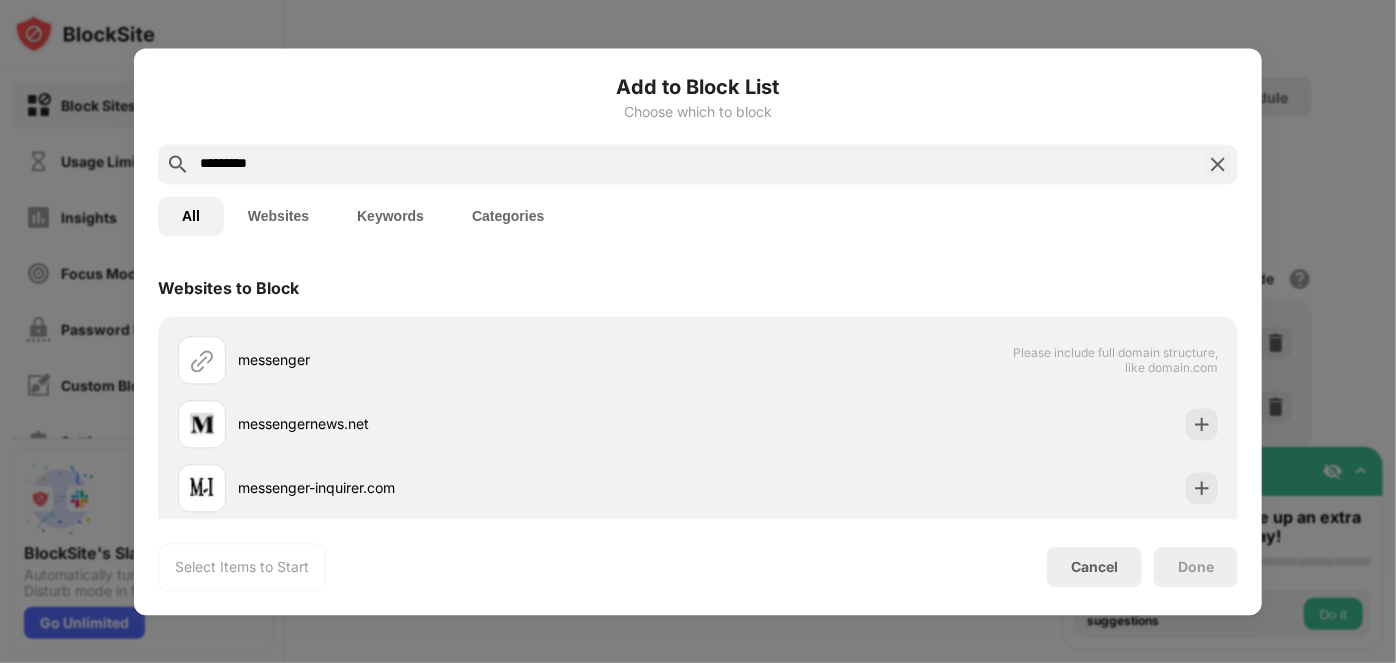 drag, startPoint x: 1110, startPoint y: 357, endPoint x: 1156, endPoint y: 92, distance: 268.96283 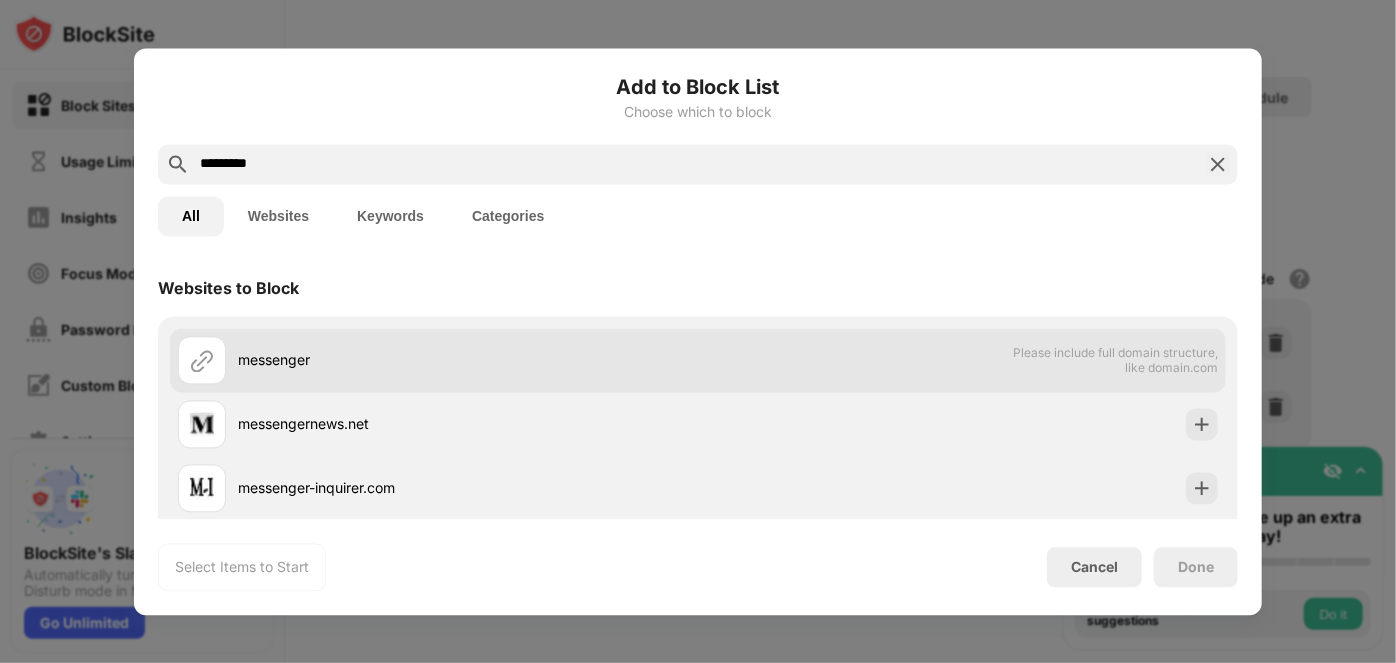 drag, startPoint x: 955, startPoint y: 360, endPoint x: 197, endPoint y: 370, distance: 758.066 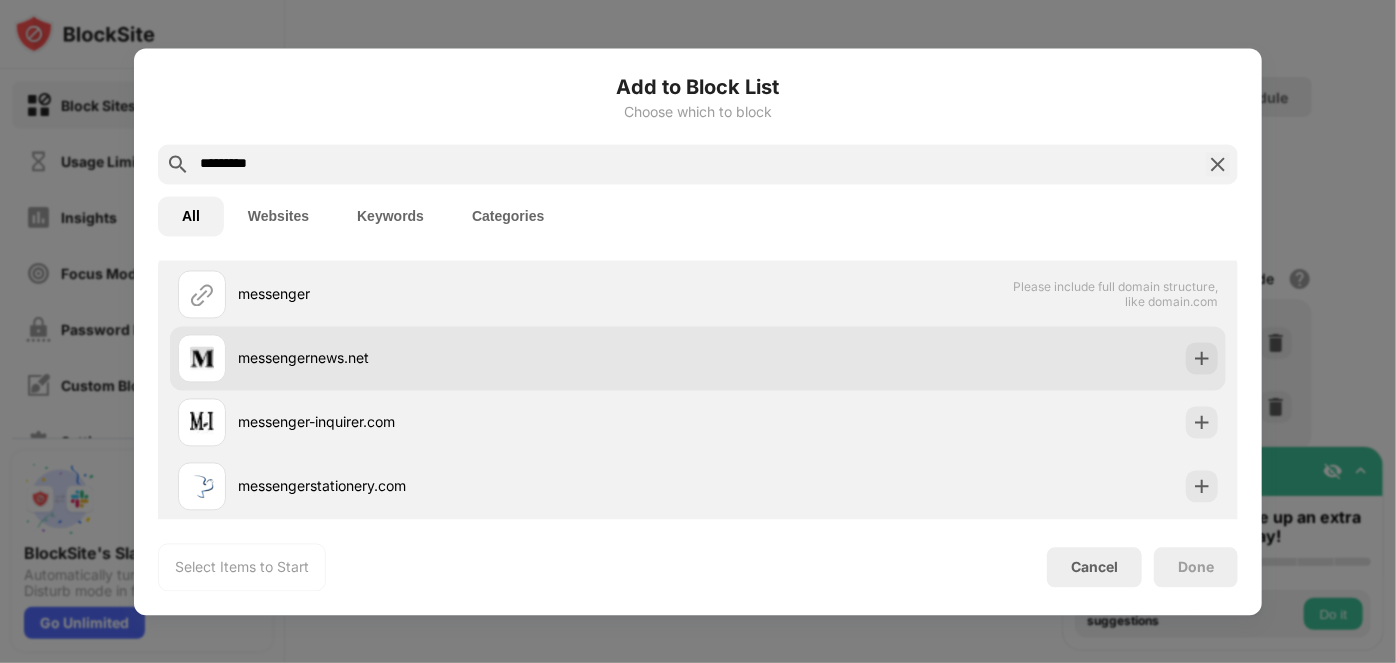 scroll, scrollTop: 0, scrollLeft: 0, axis: both 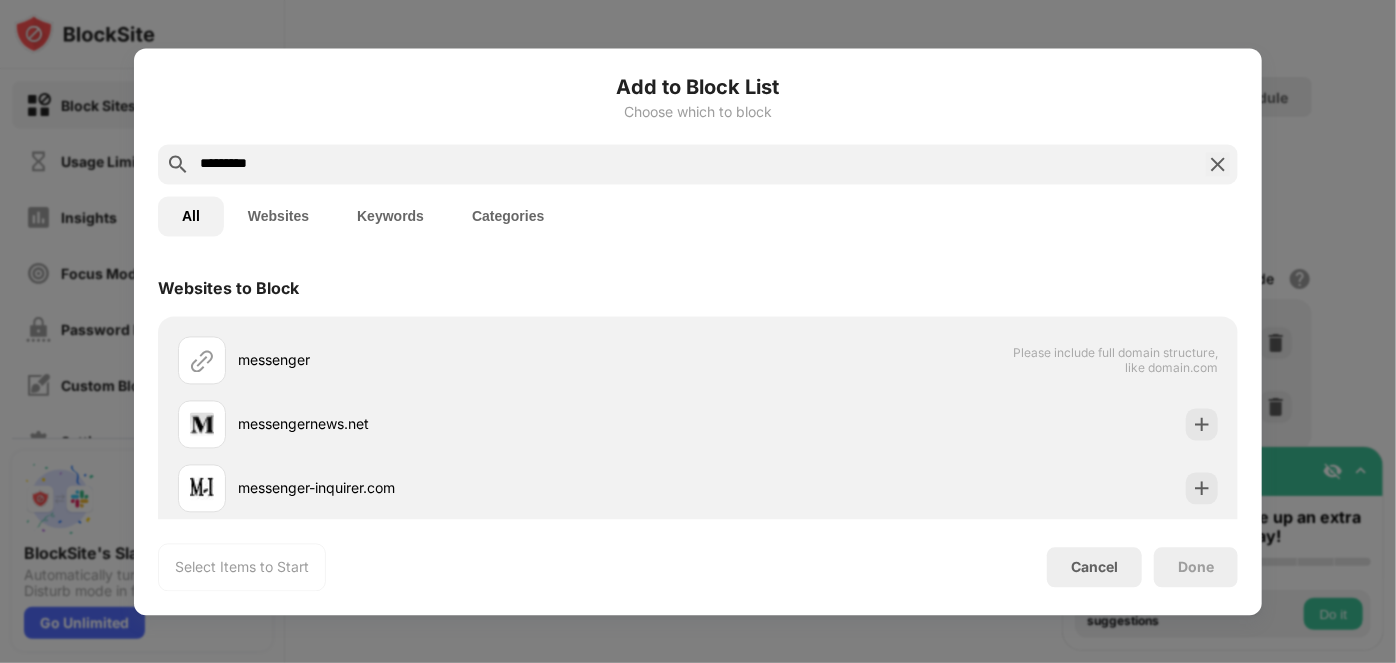 drag, startPoint x: 648, startPoint y: 144, endPoint x: 642, endPoint y: 160, distance: 17.088007 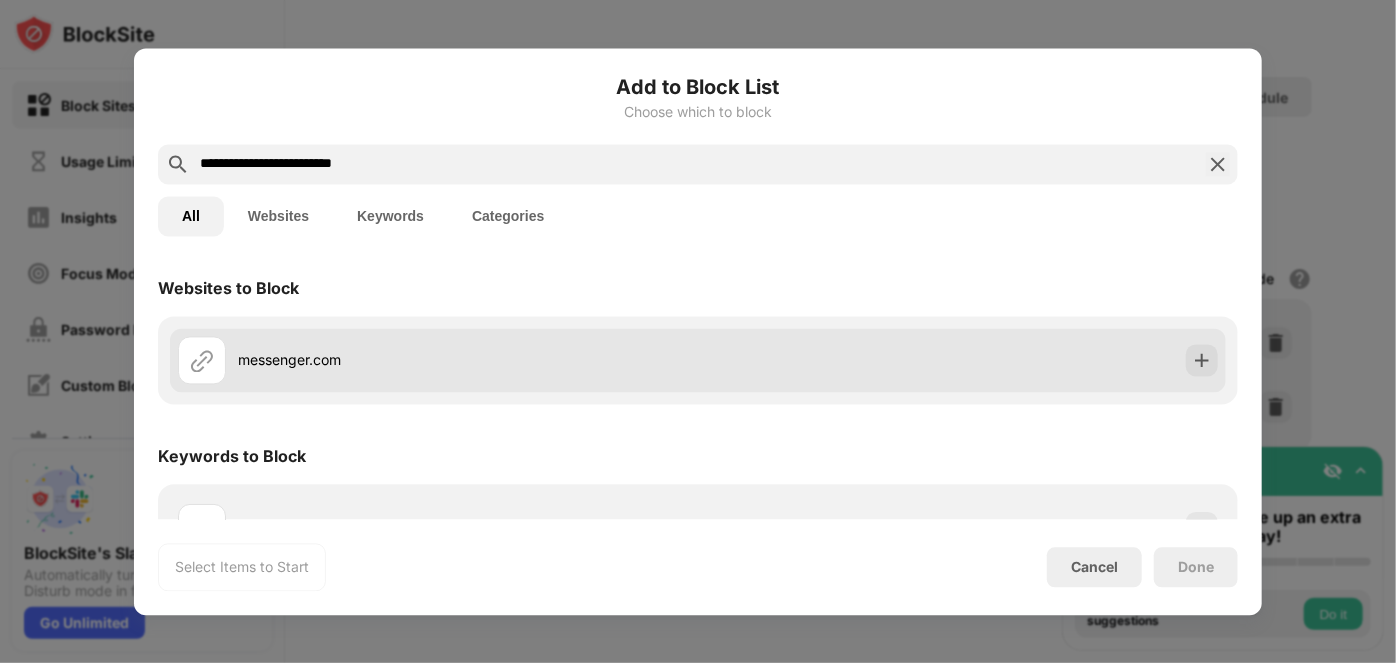 scroll, scrollTop: 52, scrollLeft: 0, axis: vertical 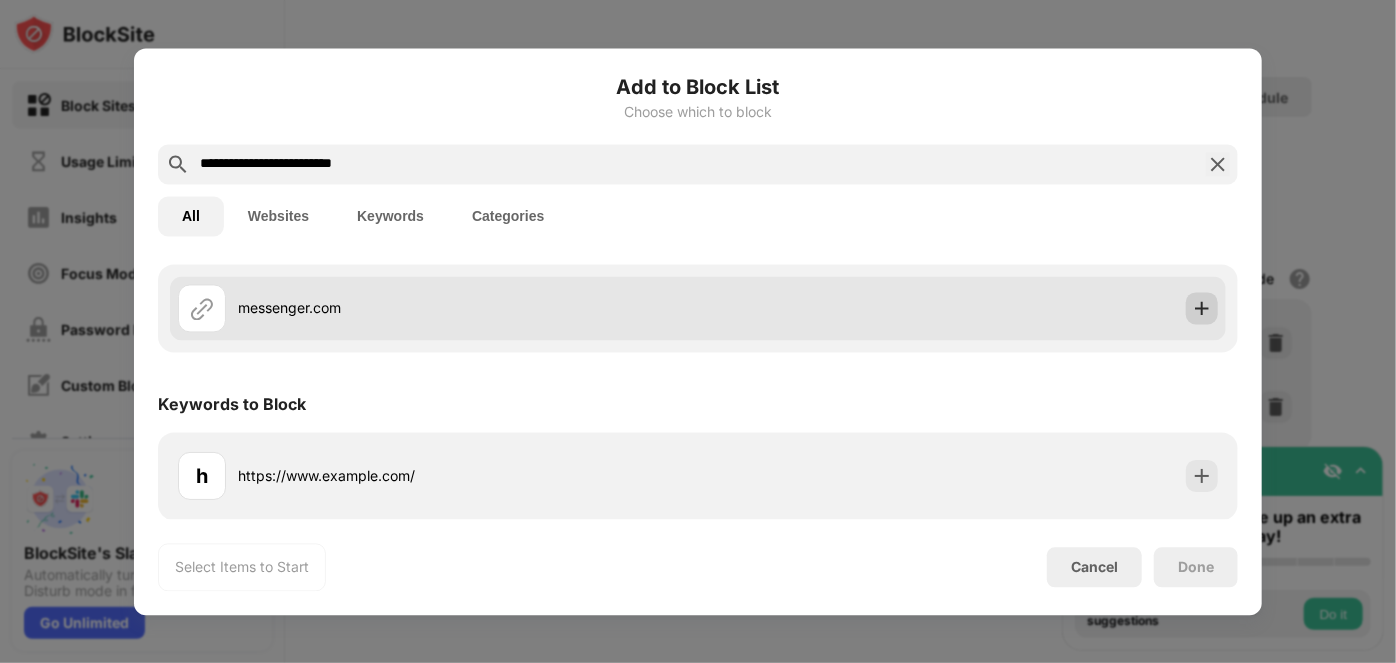 type on "**********" 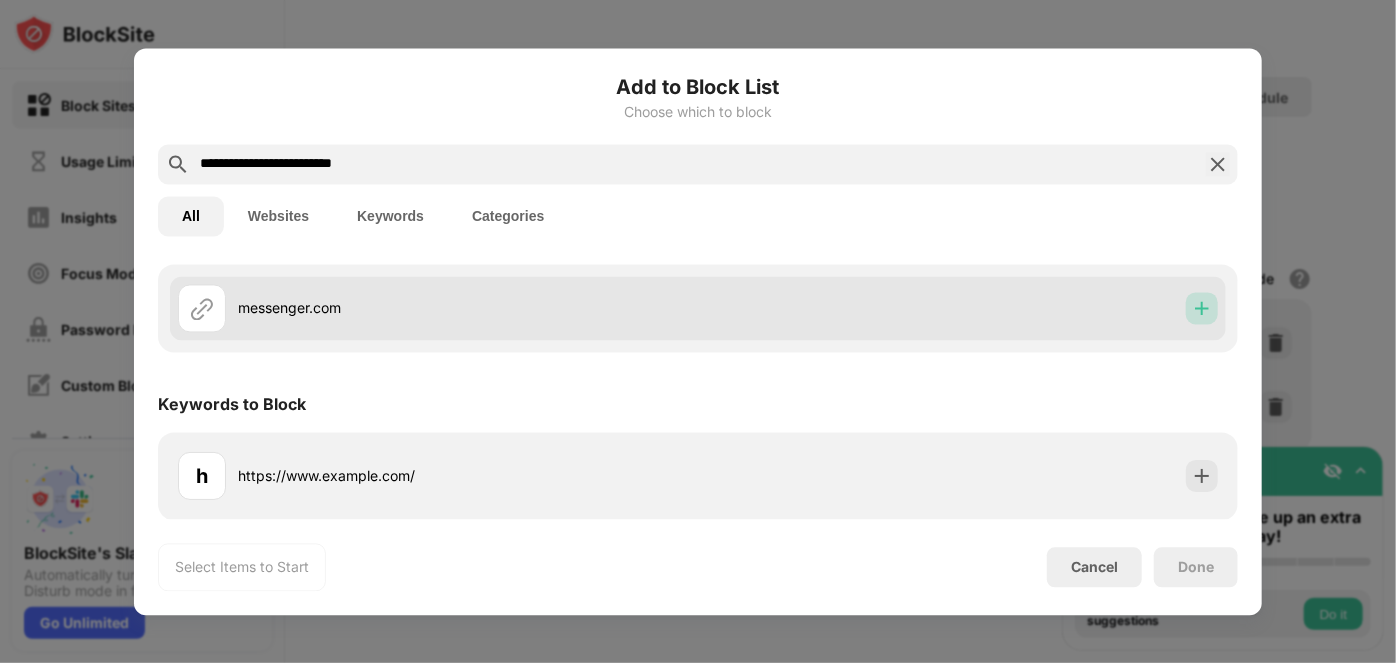 click at bounding box center [1202, 308] 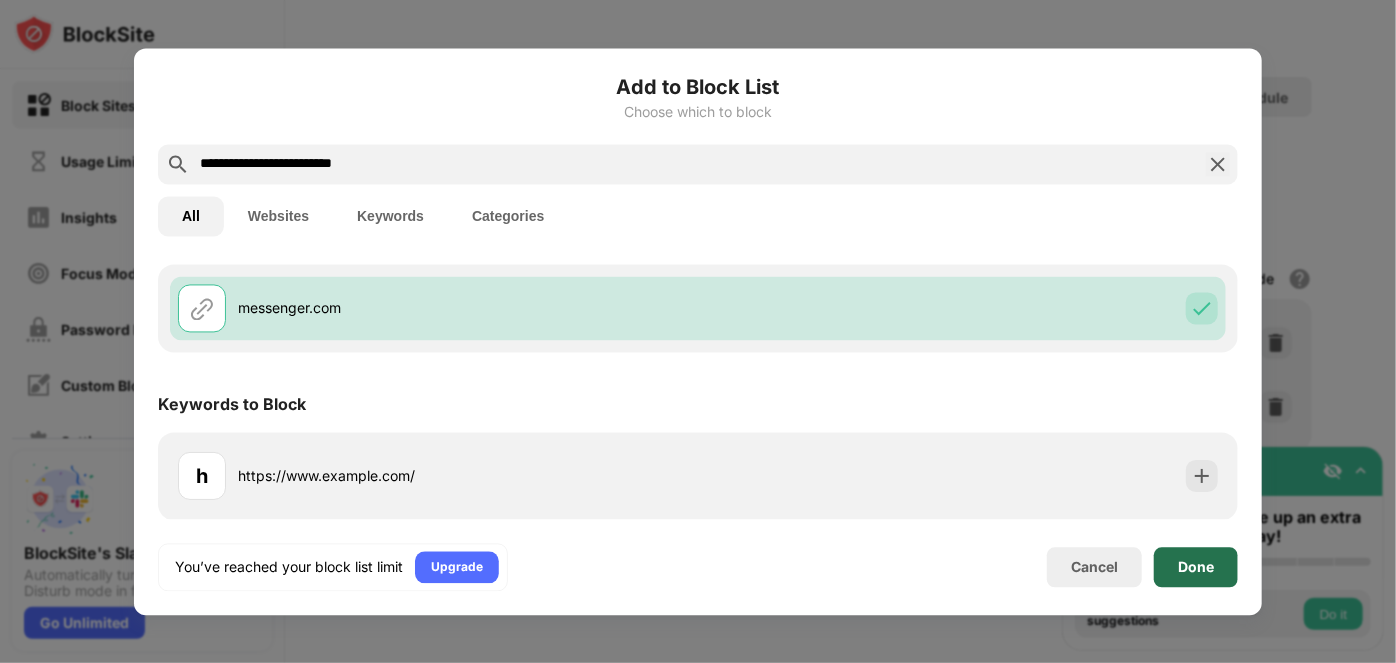 click on "Done" at bounding box center [1196, 567] 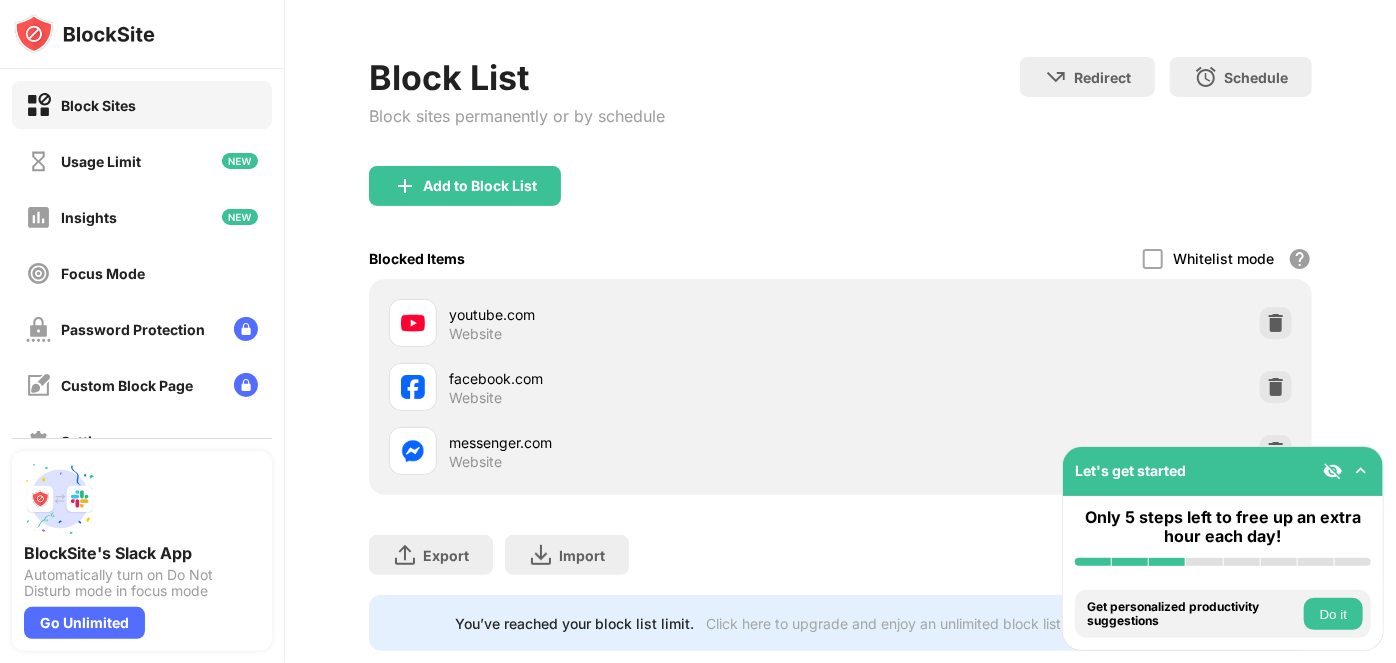 scroll, scrollTop: 306, scrollLeft: 0, axis: vertical 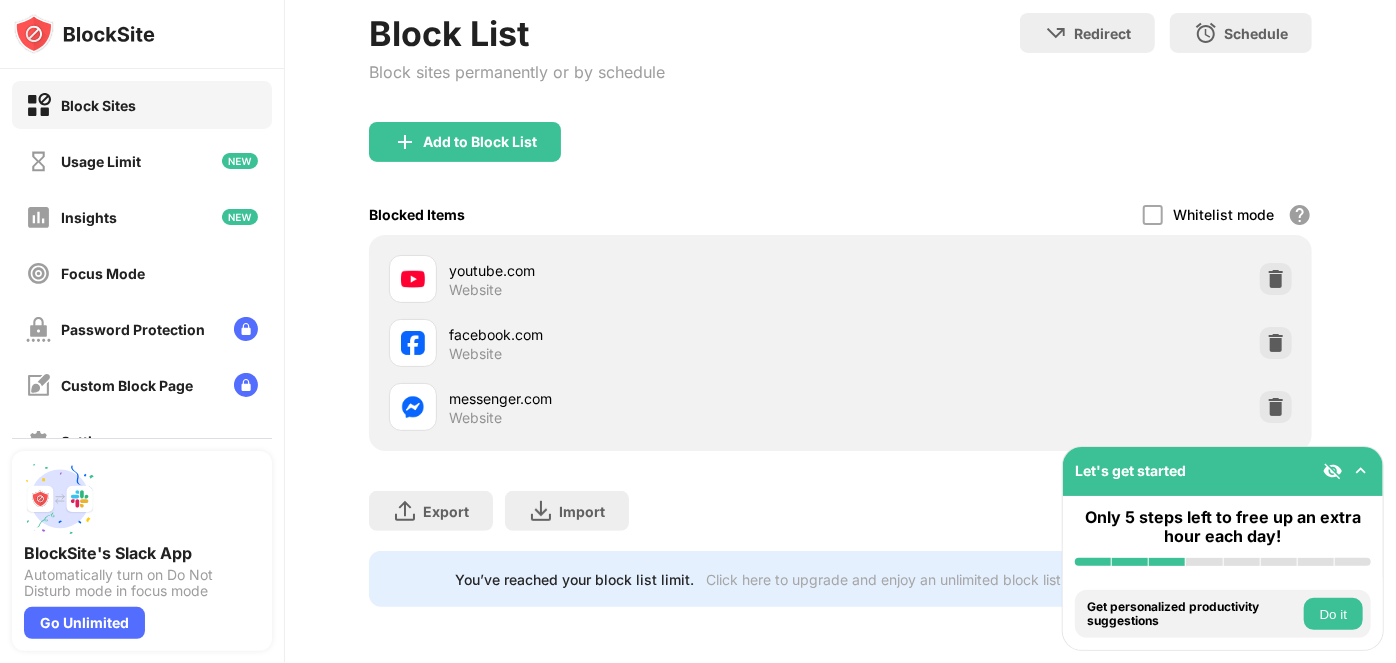 click on "messenger.com" at bounding box center [645, 398] 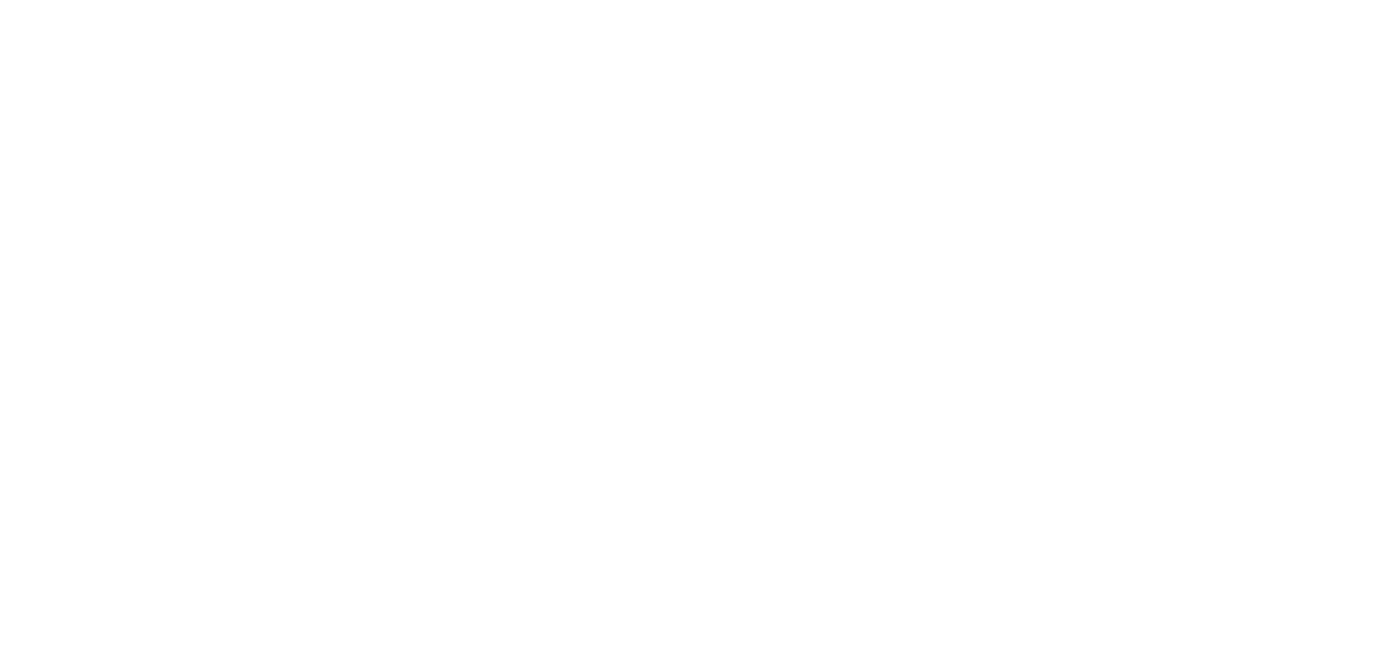 scroll, scrollTop: 0, scrollLeft: 0, axis: both 